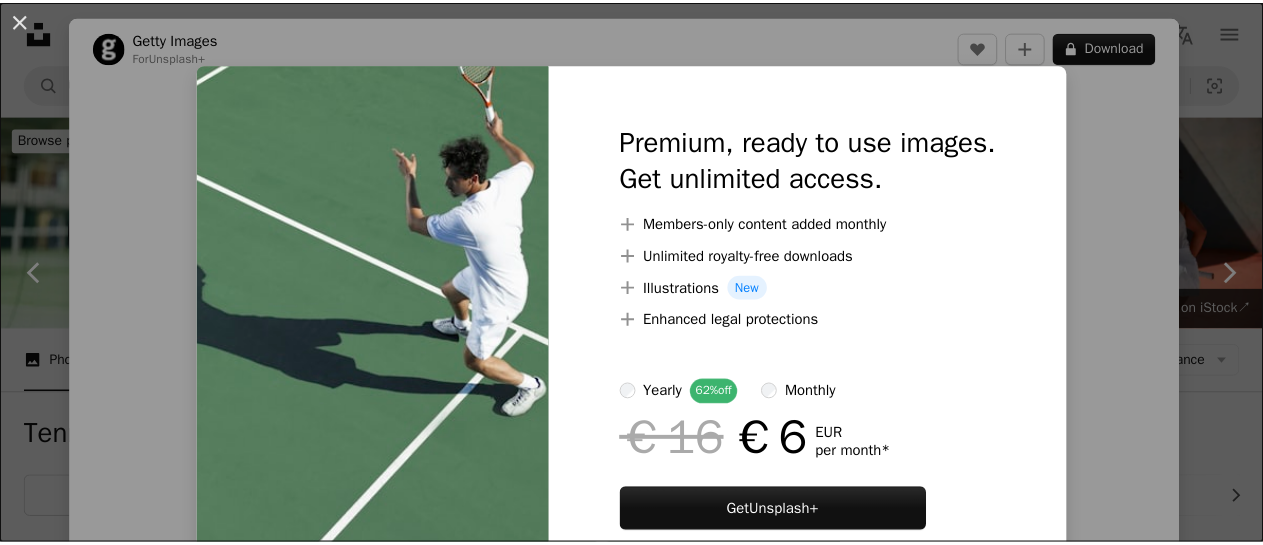 scroll, scrollTop: 2100, scrollLeft: 0, axis: vertical 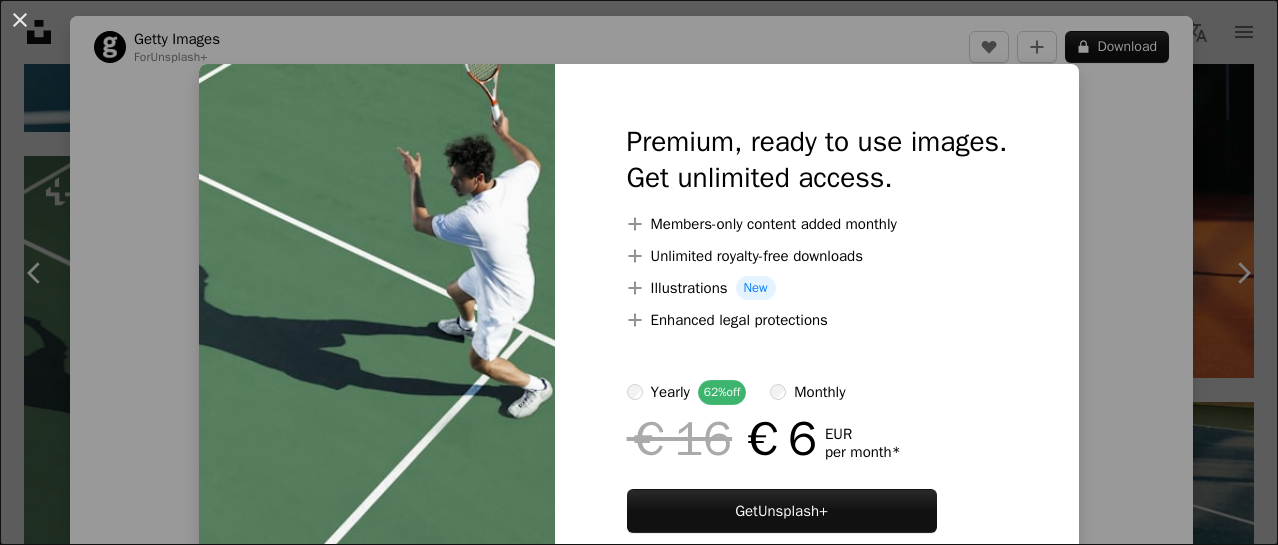 click at bounding box center [377, 352] 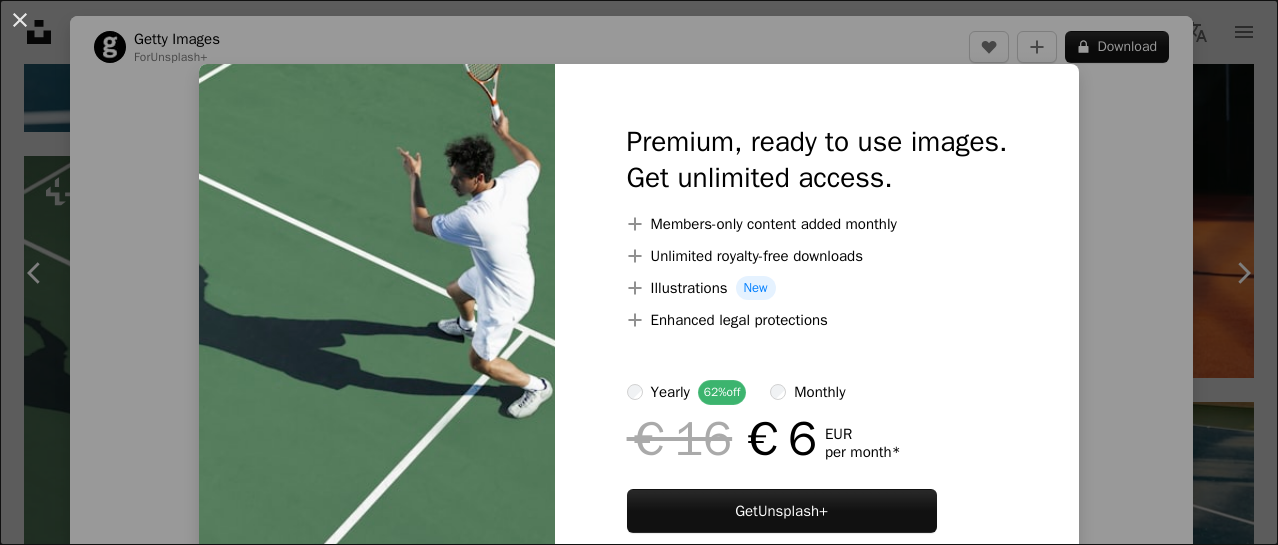 click on "An X shape Premium, ready to use images. Get unlimited access. A plus sign Members-only content added monthly A plus sign Unlimited royalty-free downloads A plus sign Illustrations  New A plus sign Enhanced legal protections yearly 62%  off monthly €16   €6 EUR per month * Get  Unsplash+ * When paid annually, billed upfront  €72 Taxes where applicable. Renews automatically. Cancel anytime." at bounding box center [639, 272] 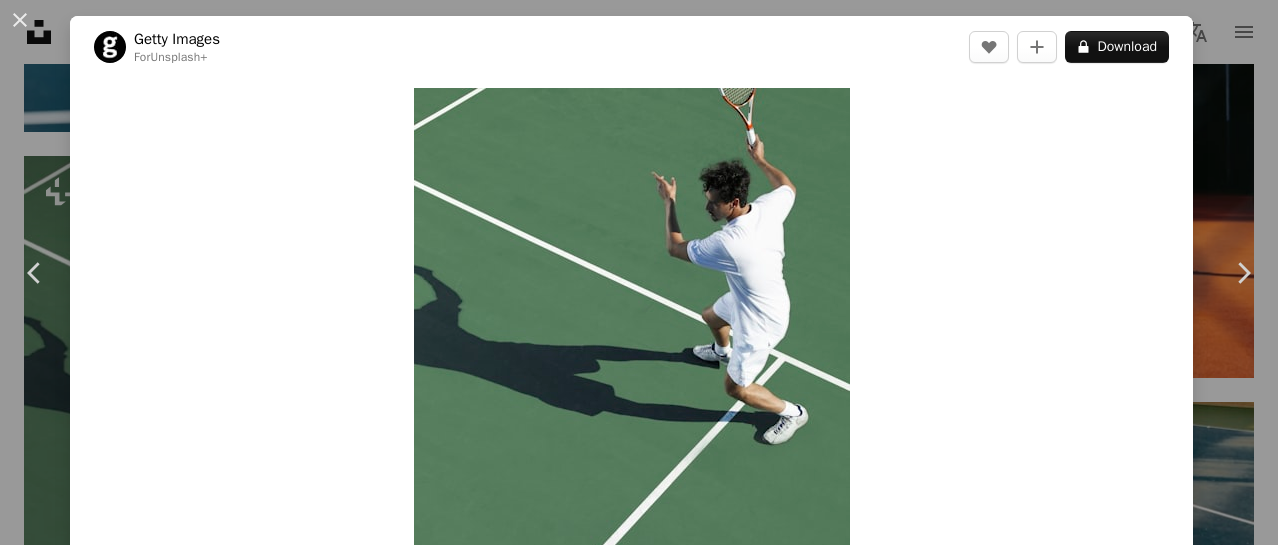 click on "An X shape Chevron left Chevron right Getty Images For  Unsplash+ A heart A plus sign A lock Download Zoom in A forward-right arrow Share More Actions Calendar outlined Published on  September 27, 2022 Safety Licensed under the  Unsplash+ License tennis shadow tennis court vertical day shorts playing tennis racket black hair color image short hair racket one man only only men sports clothing sports court high angle view hitting Free images From this series Chevron right Plus sign for Unsplash+ Plus sign for Unsplash+ Plus sign for Unsplash+ Plus sign for Unsplash+ Plus sign for Unsplash+ Related images Plus sign for Unsplash+ A heart A plus sign Getty Images For  Unsplash+ A lock Download Plus sign for Unsplash+ A heart A plus sign Getty Images For  Unsplash+ A lock Download Plus sign for Unsplash+ A heart A plus sign Curated Lifestyle For  Unsplash+ A lock Download Plus sign for Unsplash+ A heart A plus sign Ahmed For  Unsplash+ A lock Download Plus sign for Unsplash+ A heart A plus sign Getty Images For" at bounding box center [639, 272] 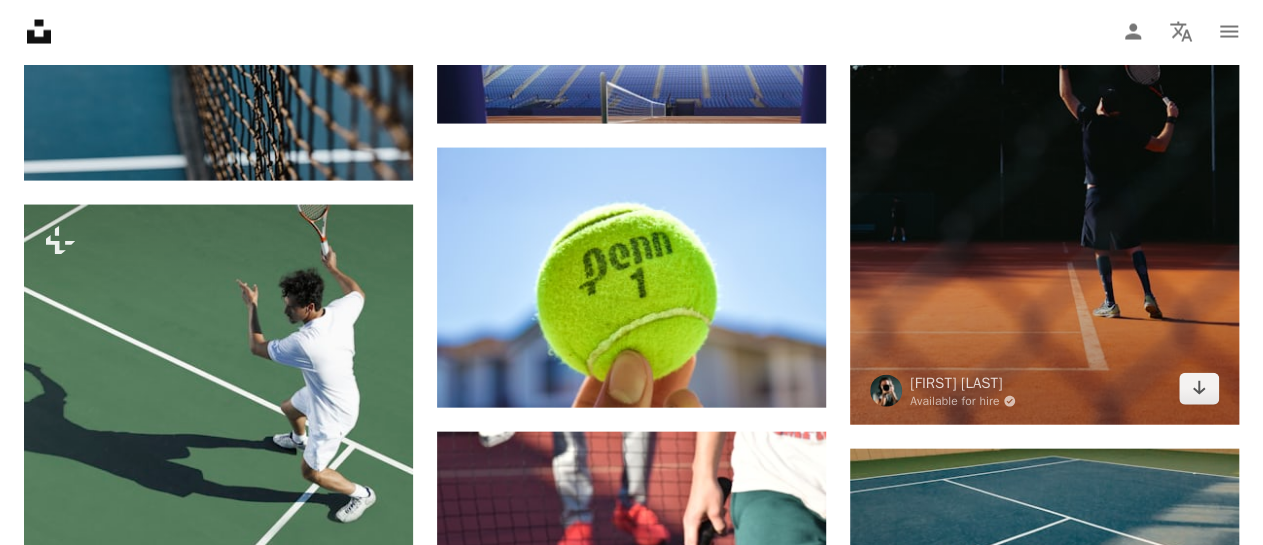scroll, scrollTop: 2000, scrollLeft: 0, axis: vertical 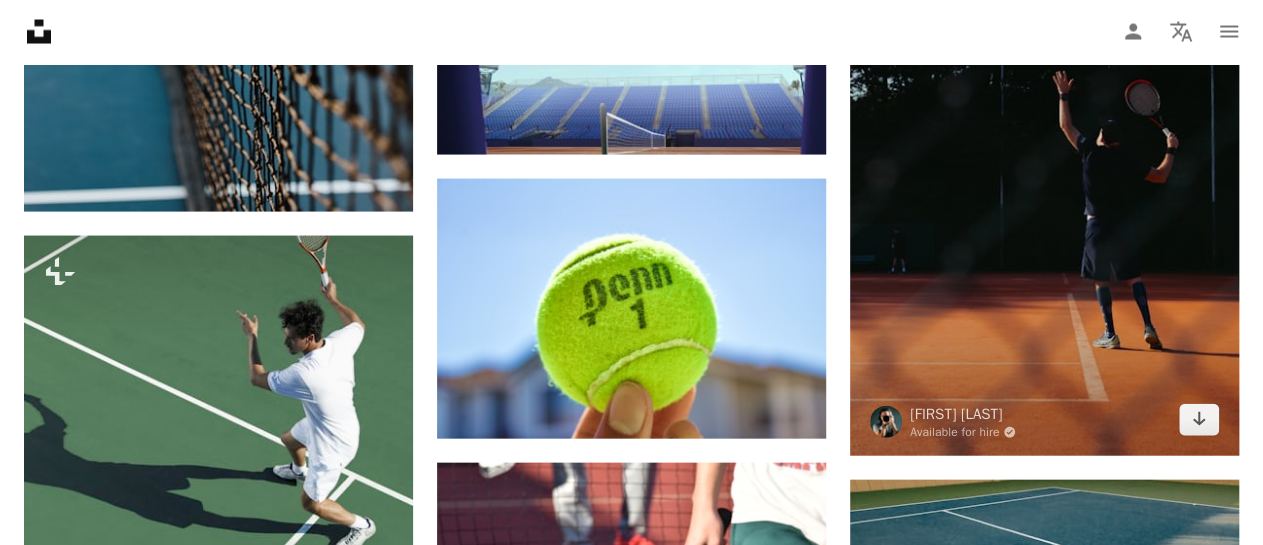 click at bounding box center [1044, 213] 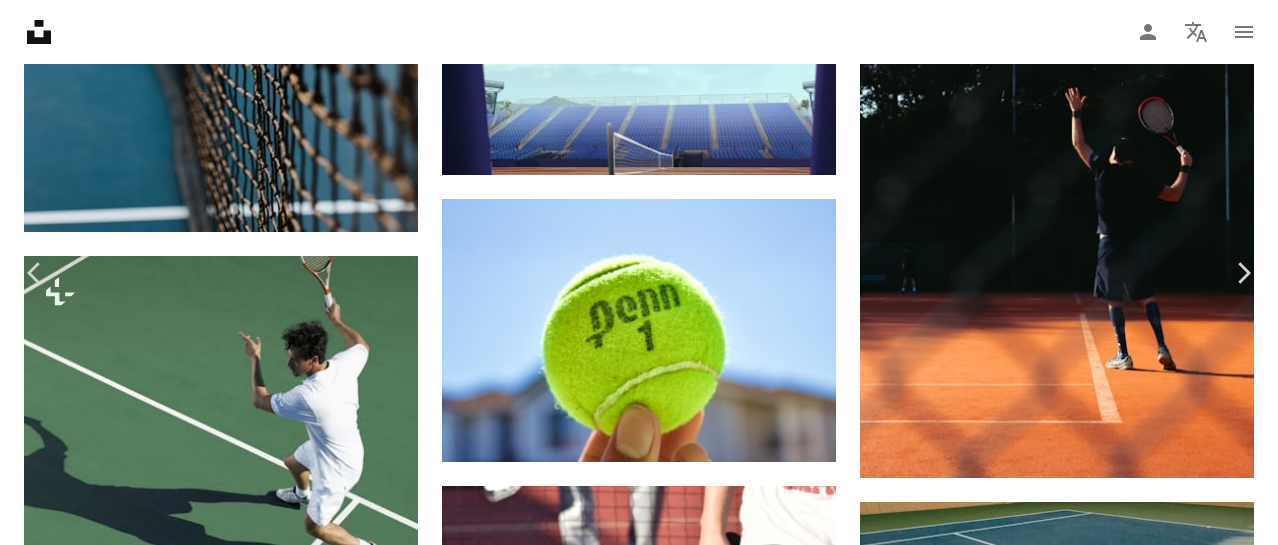 click on "Download free" at bounding box center [1079, 5611] 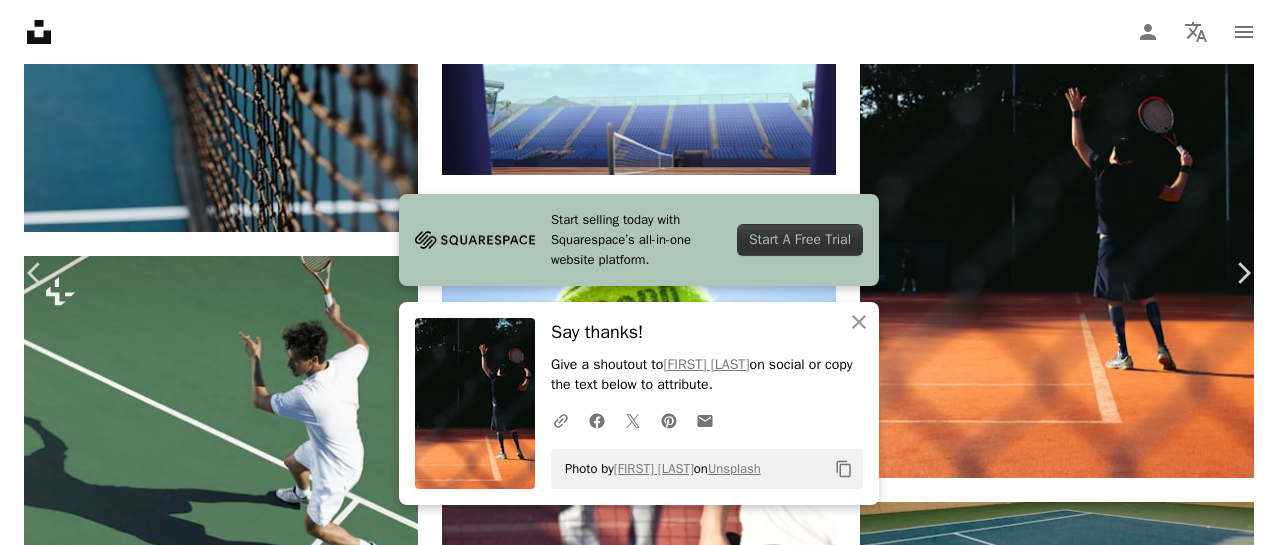 click on "An X shape Chevron left Chevron right Start selling today with Squarespace’s all-in-one website platform. Start A Free Trial An X shape Close Say thanks! Give a shoutout to  Peyman Shojaei  on social or copy the text below to attribute. A URL sharing icon (chains) Facebook icon X (formerly Twitter) icon Pinterest icon An envelope Photo by  Peyman Shojaei  on  Unsplash
Copy content Peyman Shojaei Available for hire A checkmark inside of a circle A heart A plus sign Download free Chevron down Zoom in Views 57,126 Downloads 517 A forward-right arrow Share Info icon Info More Actions A map marker Tennis club Elzenhagen, Nieuwendammerkade, Amsterdam, Netherlands Calendar outlined Published on  October 7, 2023 Camera Canon, EOS R6 Safety Free to use under the  Unsplash License sports tennis action tennis court competition tennis racket determination tennis serve tennis club sports clothing clay court black man moon sport adult clothing male amsterdam shoe Backgrounds  |  Save 20% with code UNSPLASH20  ↗" at bounding box center (639, 5836) 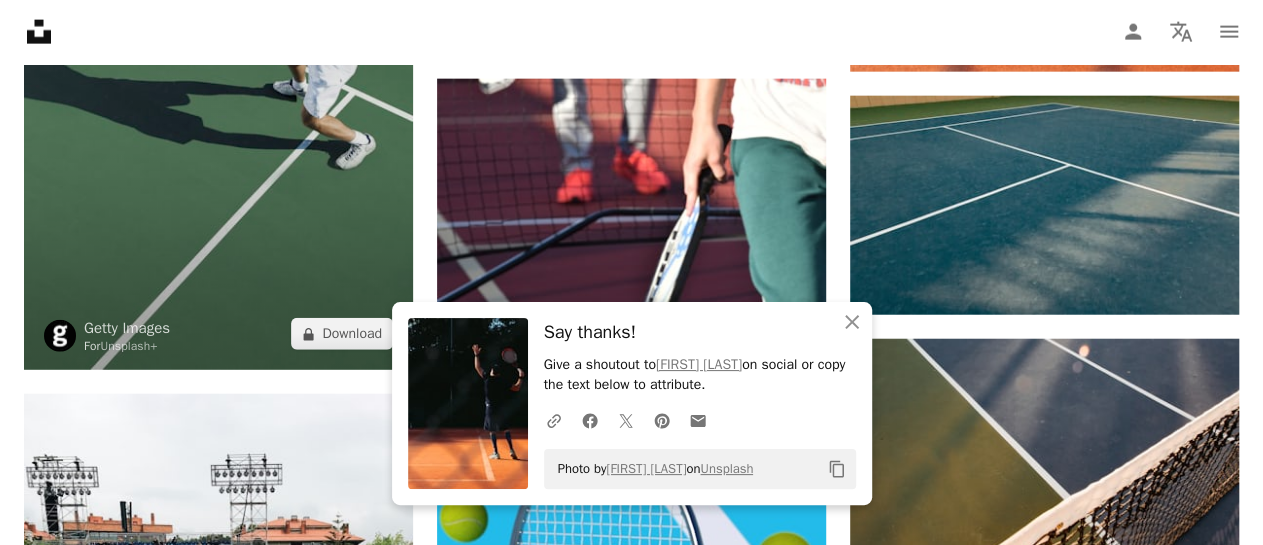 scroll, scrollTop: 2600, scrollLeft: 0, axis: vertical 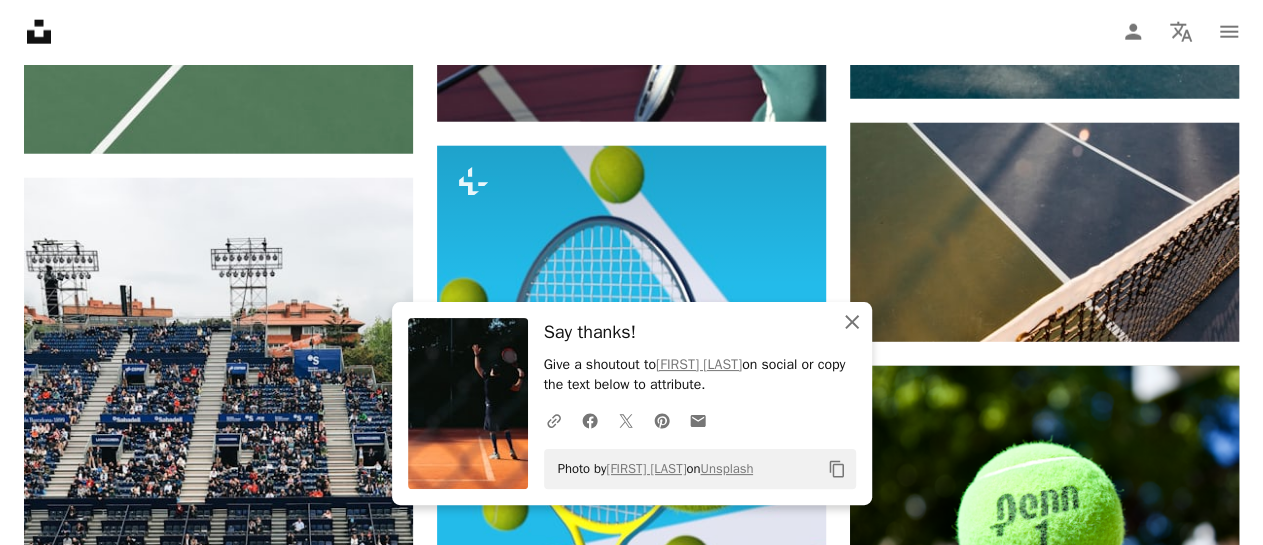 click on "An X shape Close" at bounding box center [852, 322] 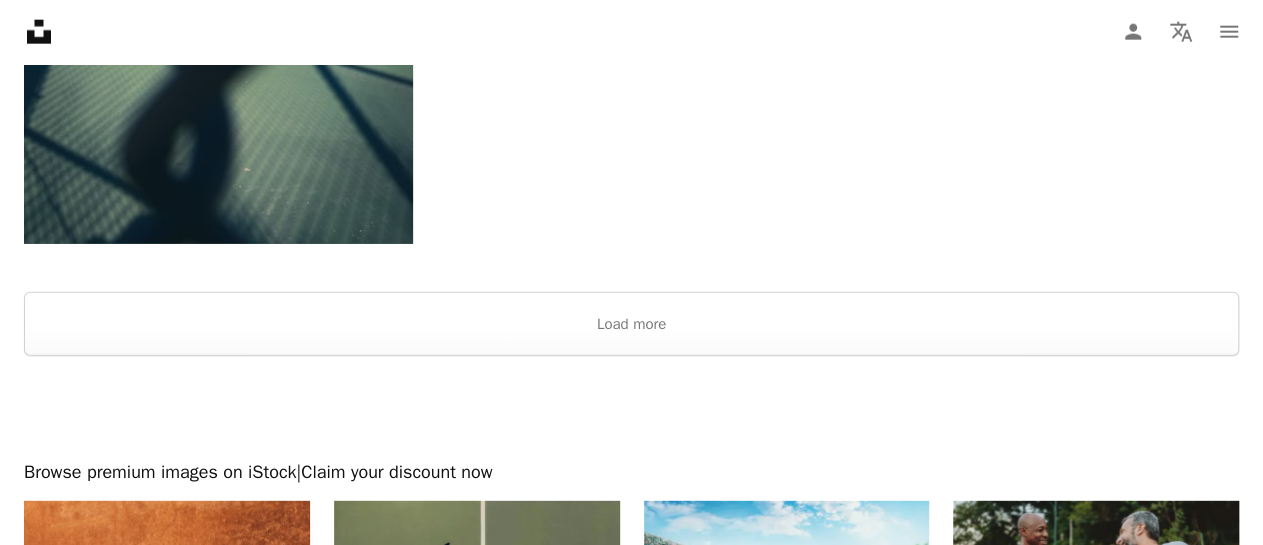 scroll, scrollTop: 6500, scrollLeft: 0, axis: vertical 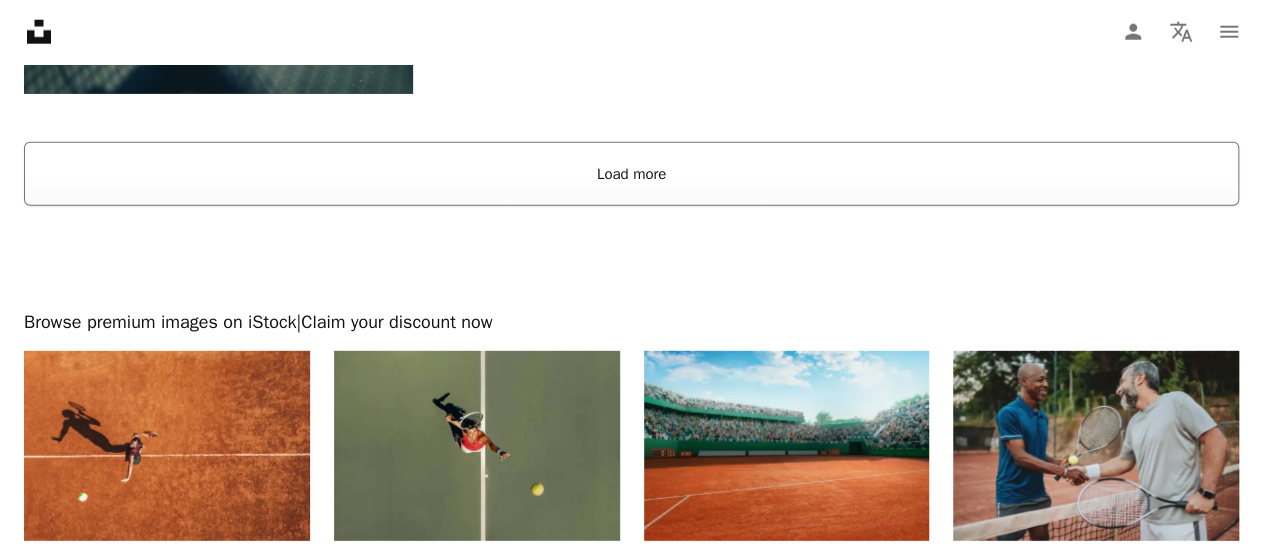 click on "Load more" at bounding box center [631, 174] 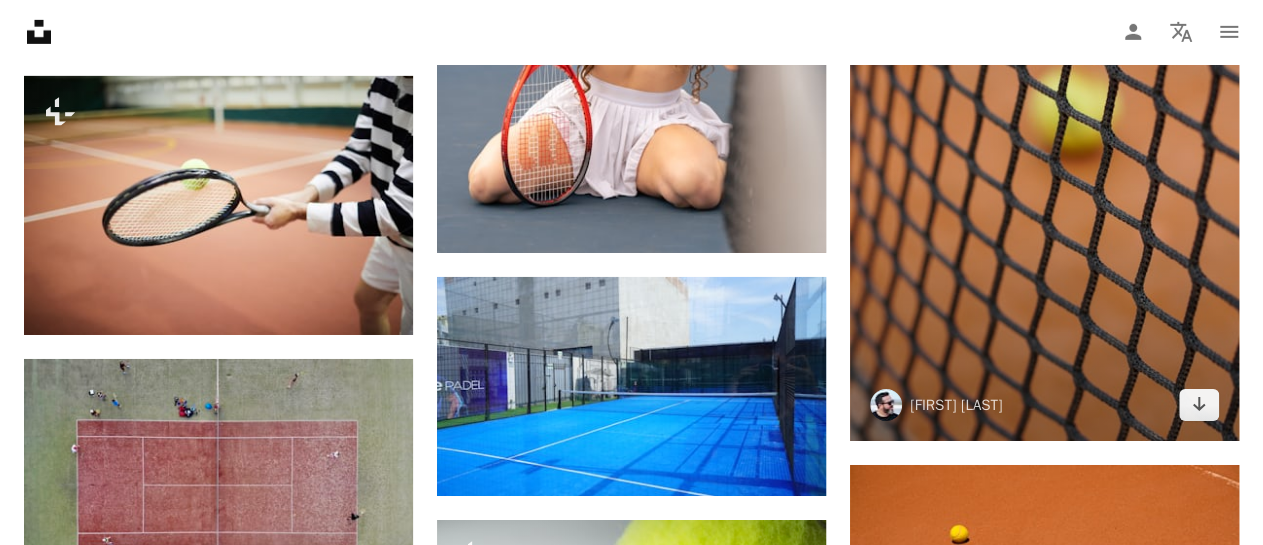 scroll, scrollTop: 33000, scrollLeft: 0, axis: vertical 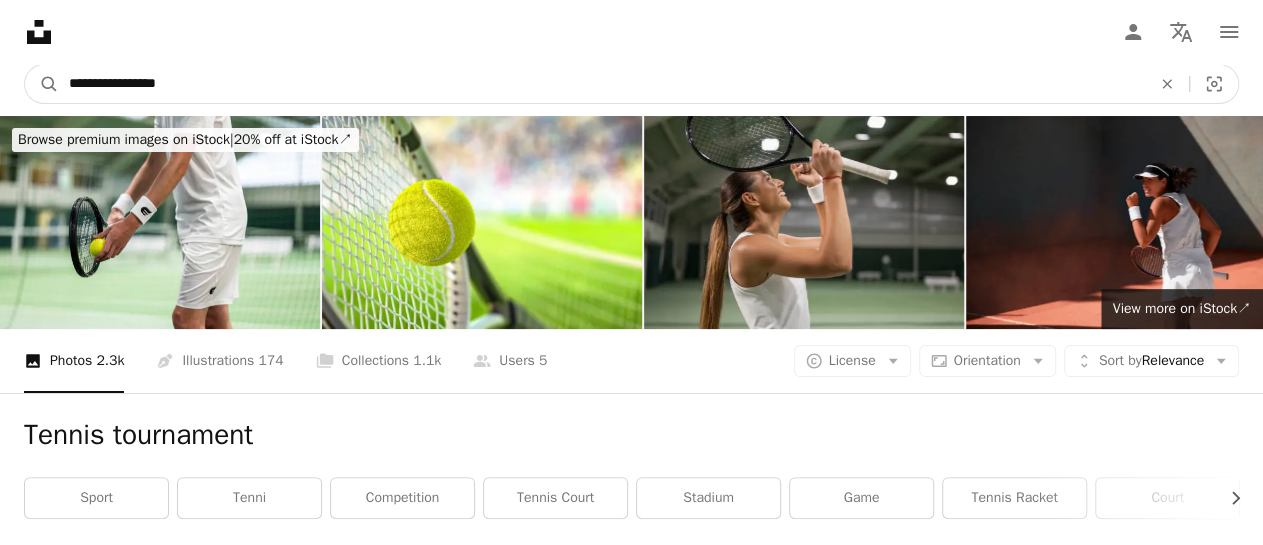 click on "**********" at bounding box center (602, 84) 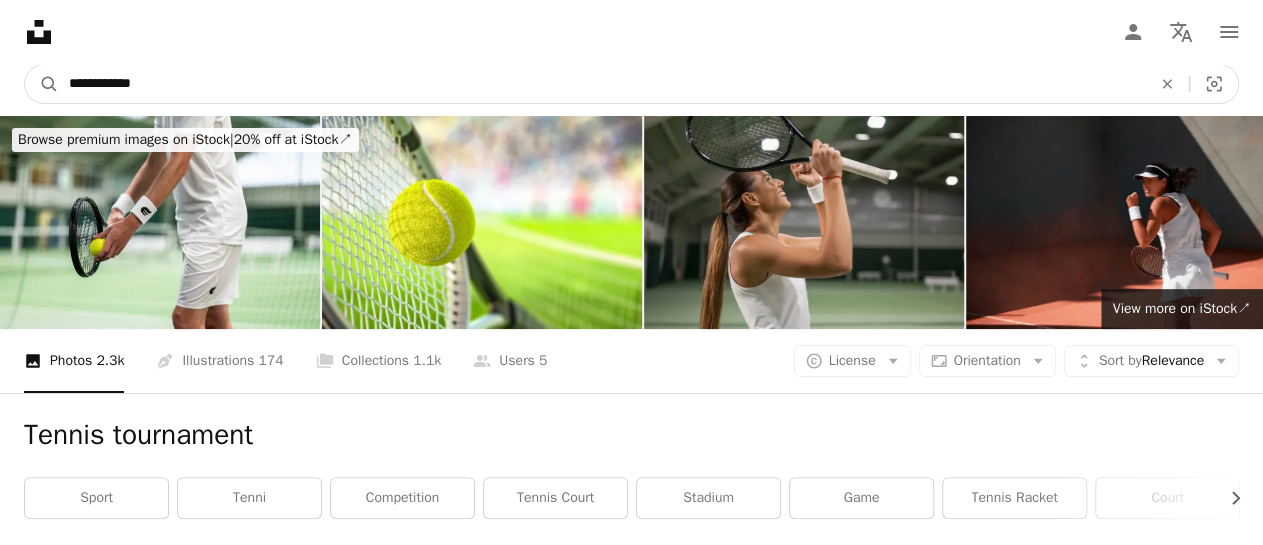type on "**********" 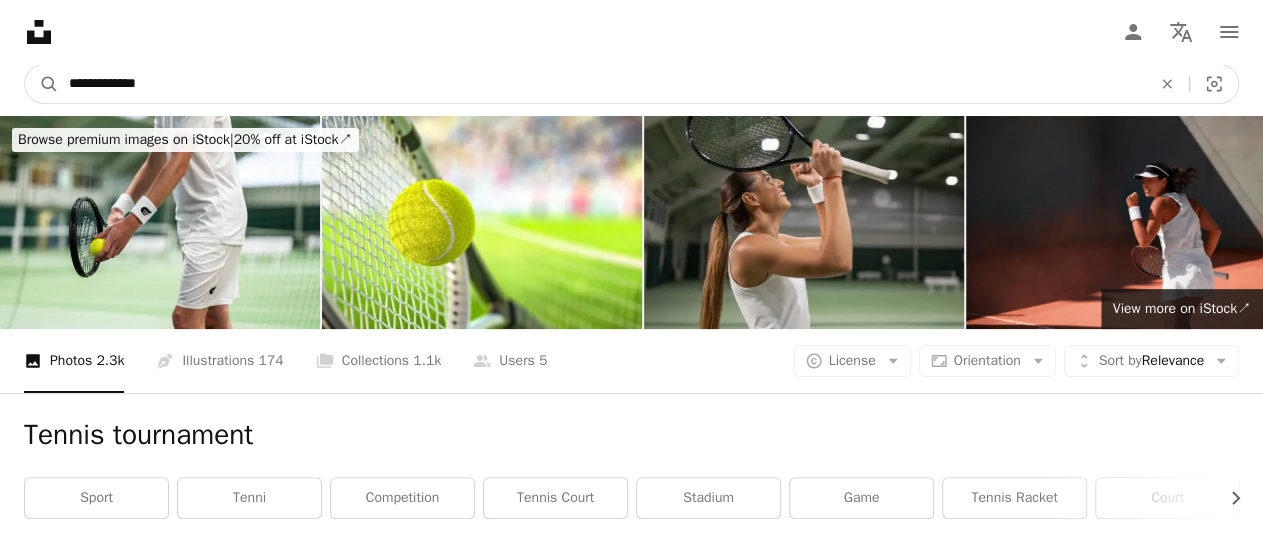 click on "A magnifying glass" at bounding box center (42, 84) 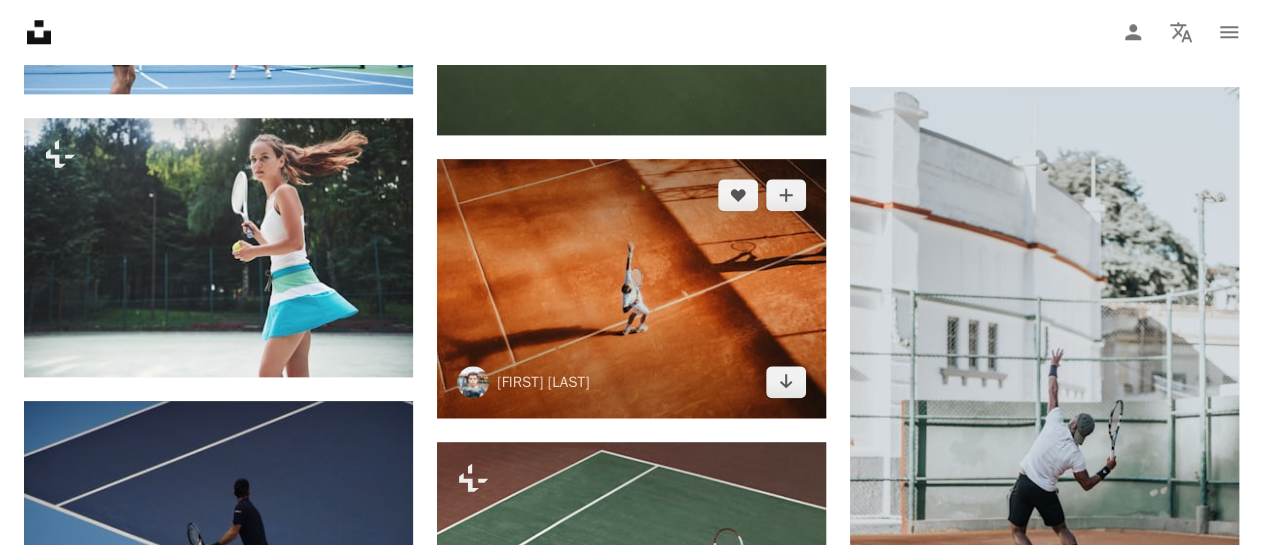 scroll, scrollTop: 400, scrollLeft: 0, axis: vertical 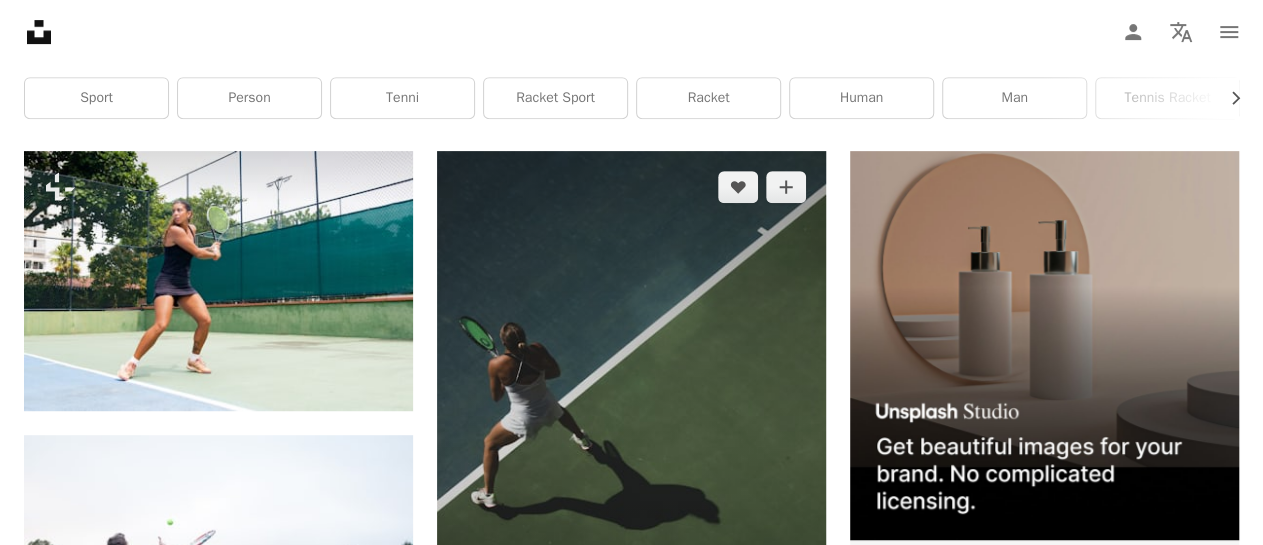 click at bounding box center [631, 443] 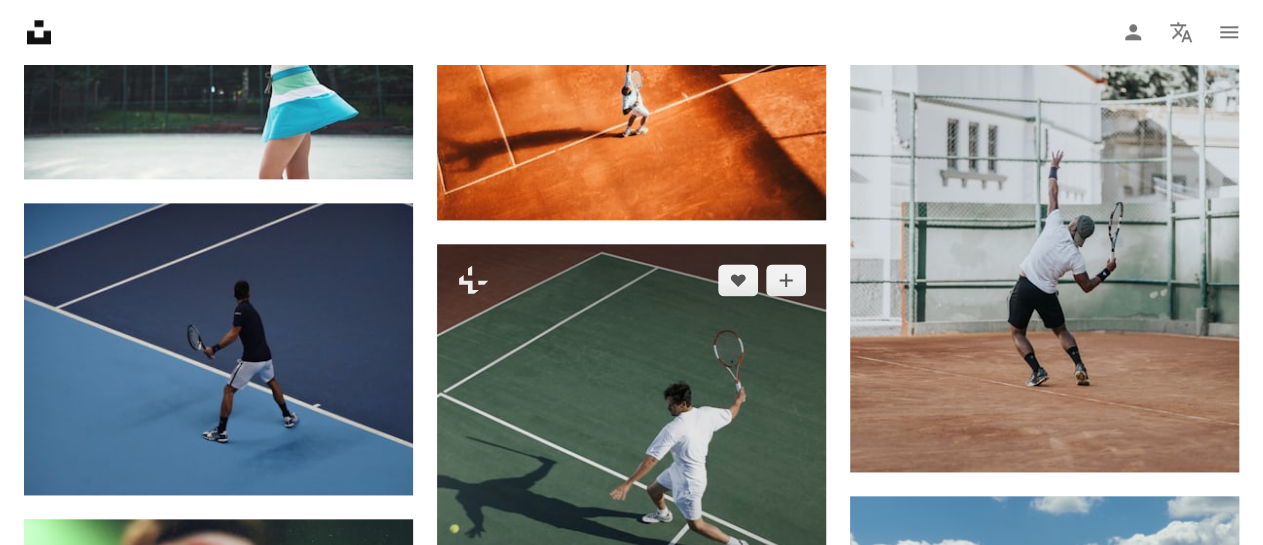scroll, scrollTop: 1200, scrollLeft: 0, axis: vertical 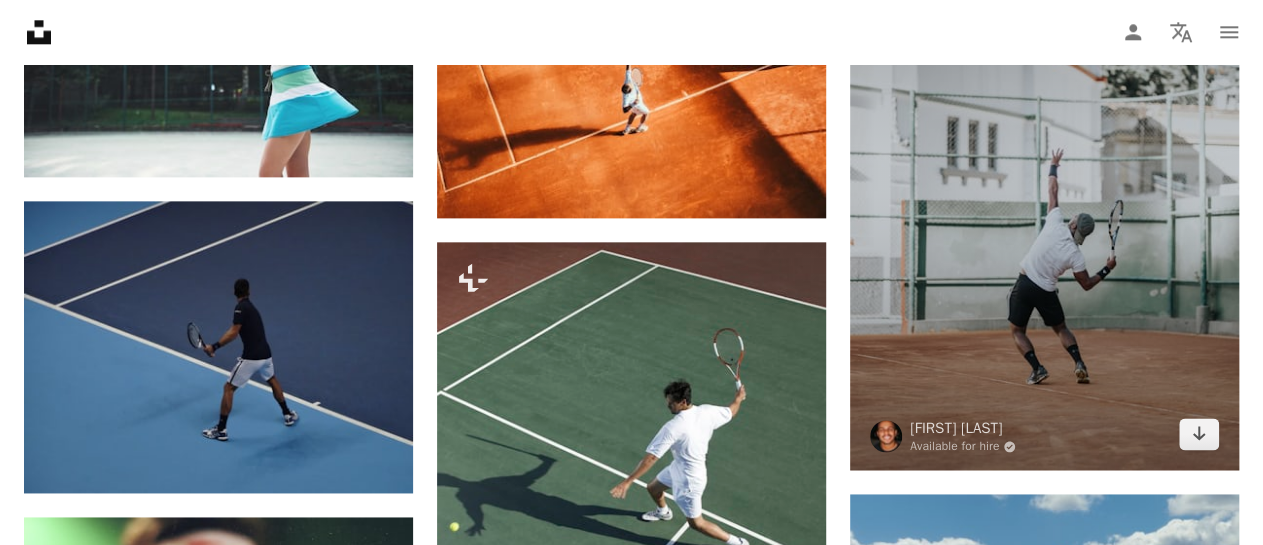 click at bounding box center [1044, 179] 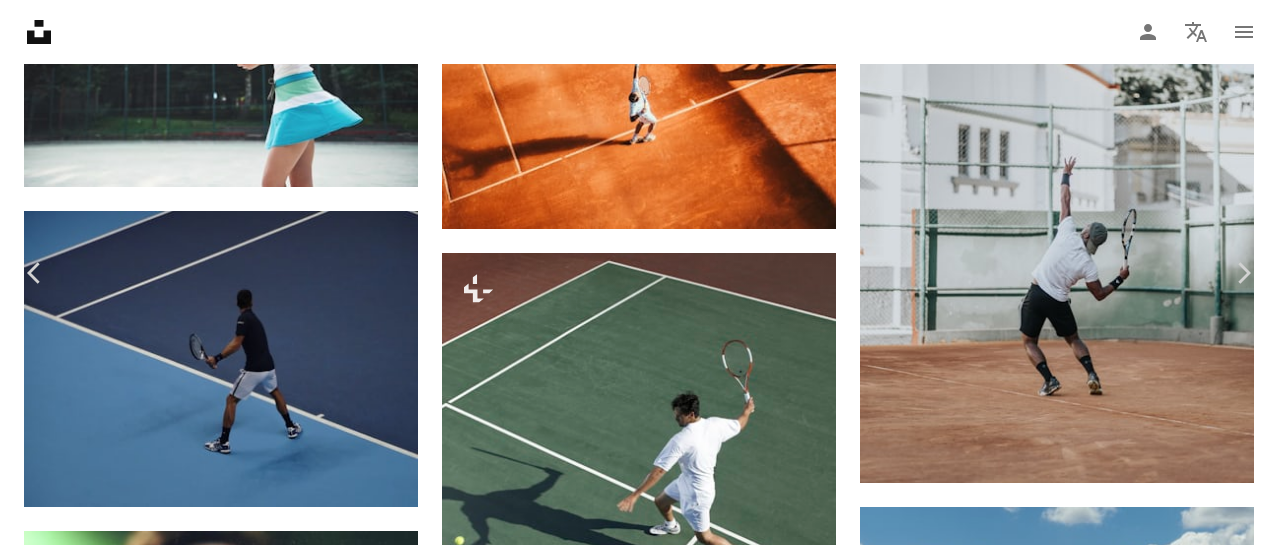 click on "Download free" at bounding box center [1079, 3916] 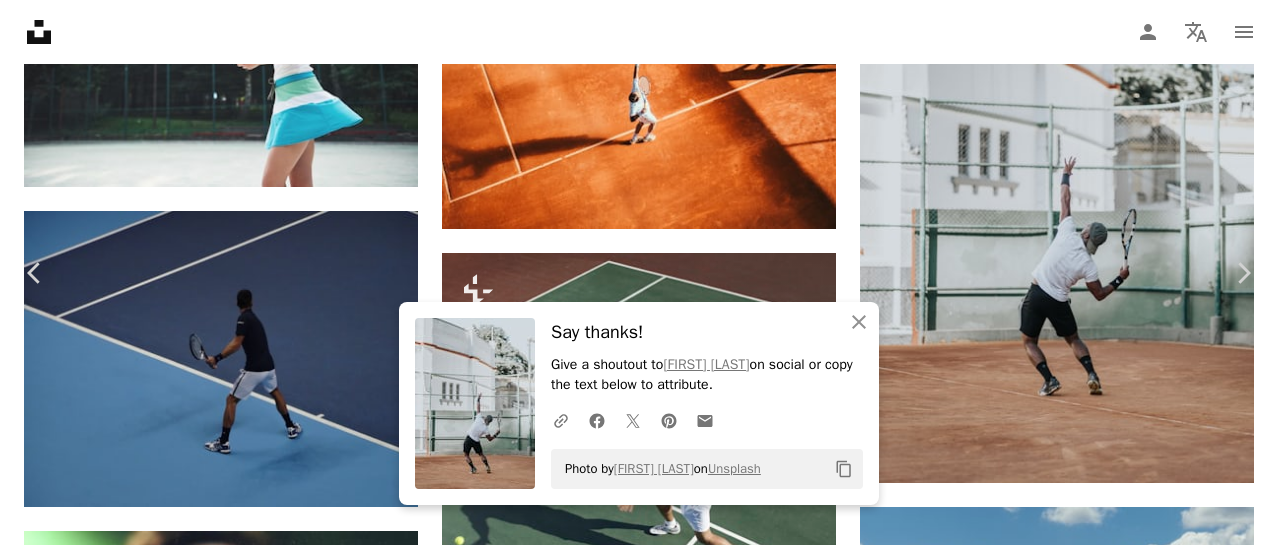 click on "An X shape Chevron left Chevron right An X shape Close Say thanks! Give a shoutout to  Marcos Paulo Prado  on social or copy the text below to attribute. A URL sharing icon (chains) Facebook icon X (formerly Twitter) icon Pinterest icon An envelope Photo by  Marcos Paulo Prado  on  Unsplash
Copy content Marcos Paulo Prado Available for hire A checkmark inside of a circle A heart A plus sign Download free Chevron down Zoom in Views 5,055,546 Downloads 26,065 Featured in Photos ,  Health & Wellness A forward-right arrow Share Info icon Info More Actions photo by @tio.mp - Tennis Serve A map marker Rio de Janeiro, RJ, Brasil Calendar outlined Published on  March 3, 2020 Camera Canon, EOS 6D Safety Free to use under the  Unsplash License man sport wellness tennis male nike black guy adidas tennis player serve tenis racket sports human grey sports rio de janeiro tennis court brasil tennis racket racket Free stock photos Browse premium related images on iStock  |  Save 20% with code UNSPLASH20  ↗ A heart" at bounding box center (639, 4141) 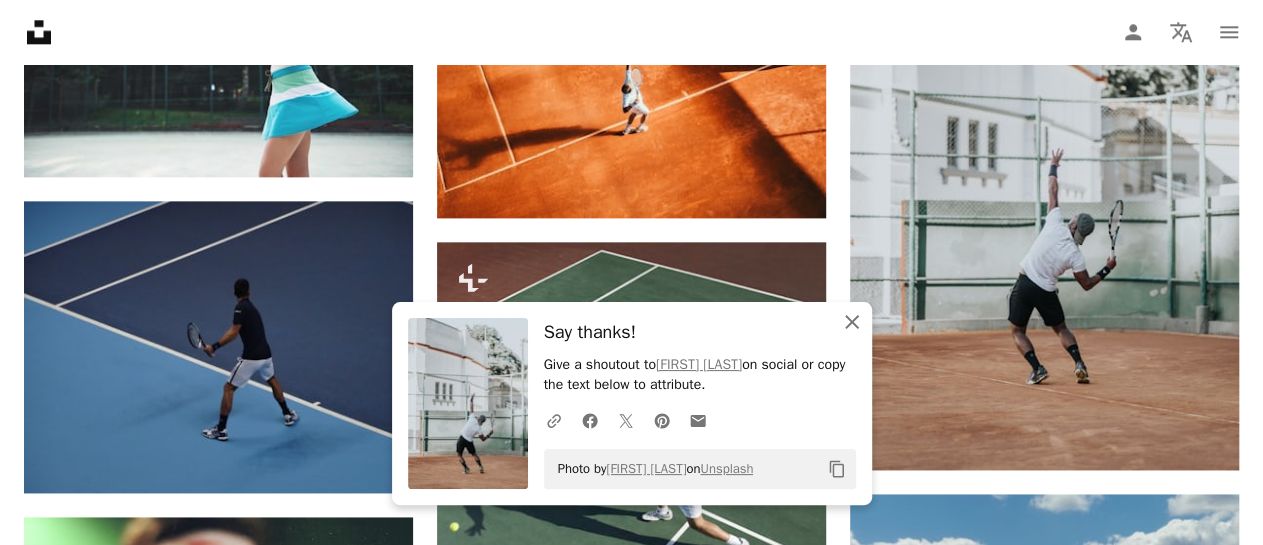drag, startPoint x: 860, startPoint y: 329, endPoint x: 843, endPoint y: 334, distance: 17.720045 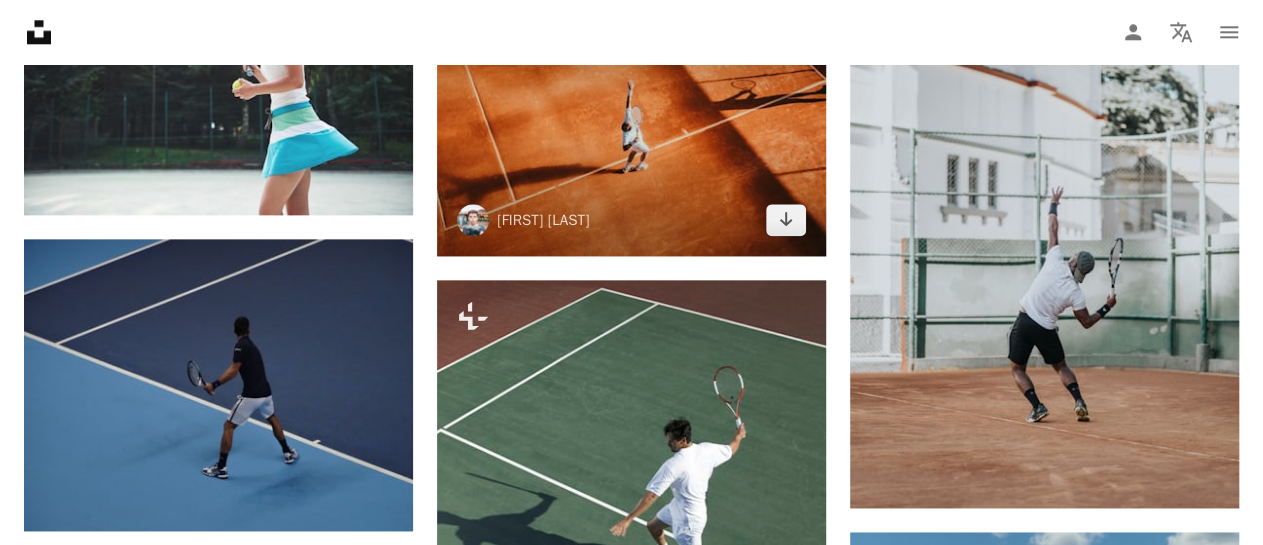 scroll, scrollTop: 1300, scrollLeft: 0, axis: vertical 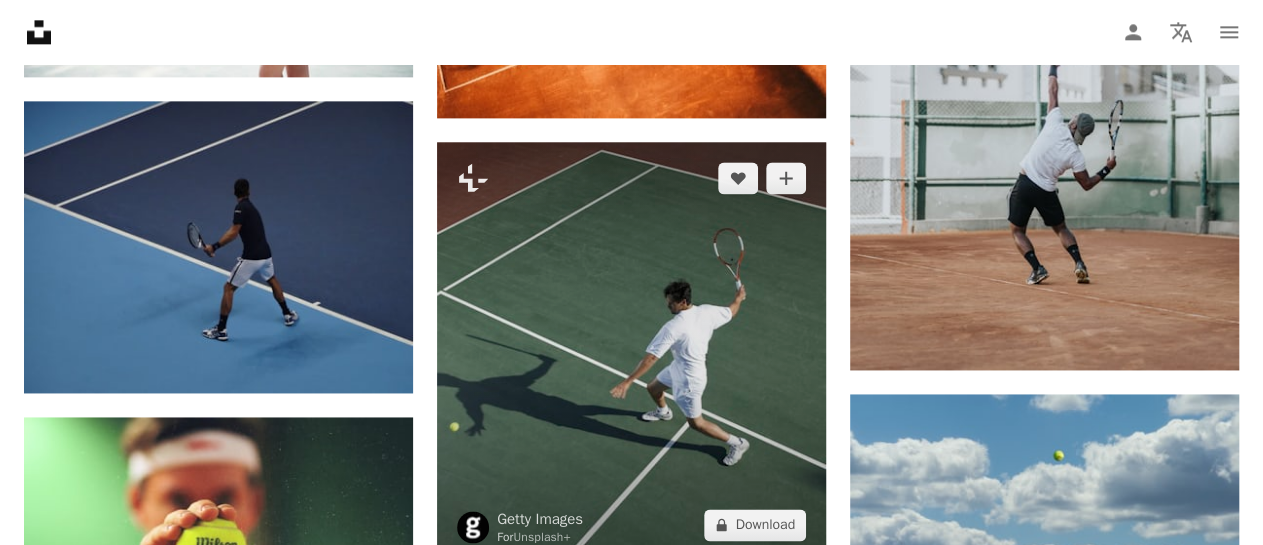 click at bounding box center (631, 351) 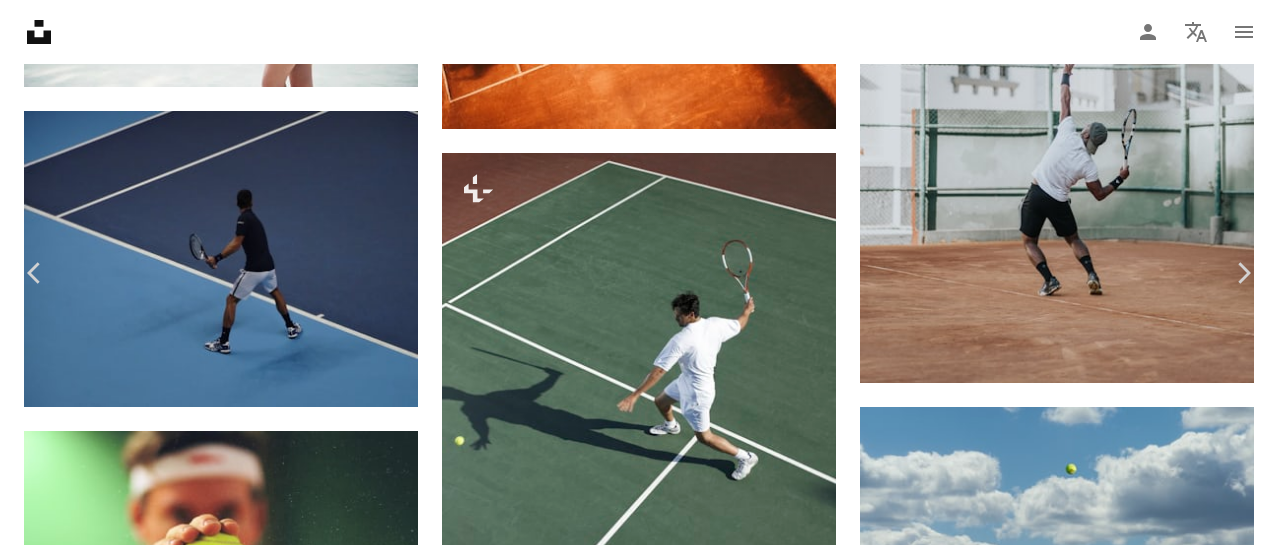 click on "An X shape Chevron left Chevron right Getty Images For  Unsplash+ A heart A plus sign A lock Download Zoom in A forward-right arrow Share More Actions Calendar outlined Published on  September 27, 2022 Safety Licensed under the  Unsplash+ License sport adults only men tennis shadow vertical day playing tennis racket black hair color image short hair only men sports clothing high angle view HD Wallpapers From this series Chevron right Plus sign for Unsplash+ Plus sign for Unsplash+ Plus sign for Unsplash+ Plus sign for Unsplash+ Plus sign for Unsplash+ Related images Plus sign for Unsplash+ A heart A plus sign Getty Images For  Unsplash+ A lock Download Plus sign for Unsplash+ A heart A plus sign Getty Images For  Unsplash+ A lock Download Plus sign for Unsplash+ A heart A plus sign Getty Images For  Unsplash+ A lock Download Plus sign for Unsplash+ A heart A plus sign Venti Views For  Unsplash+ A lock Download Plus sign for Unsplash+ A heart A plus sign Getty Images For  Unsplash+ A lock Download A heart For" at bounding box center [639, 4041] 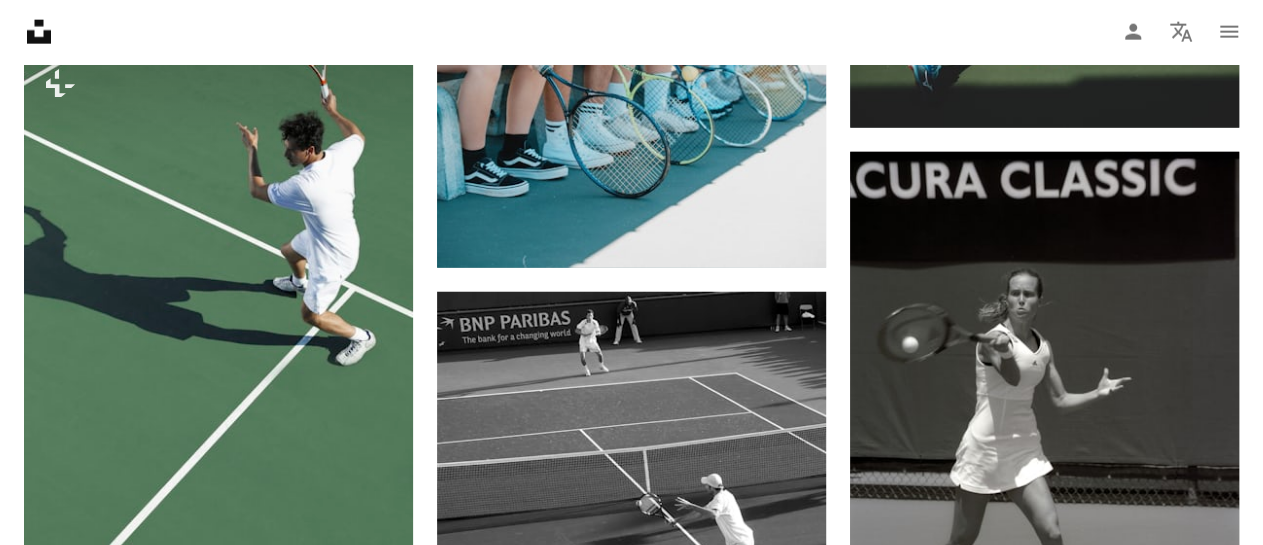 scroll, scrollTop: 2500, scrollLeft: 0, axis: vertical 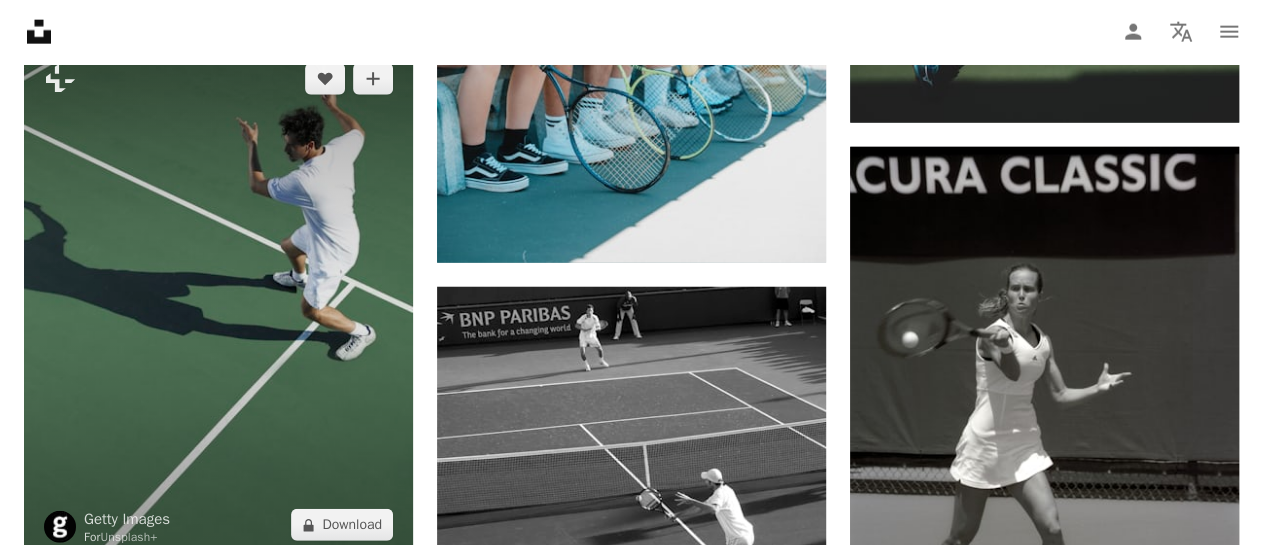 click at bounding box center (218, 302) 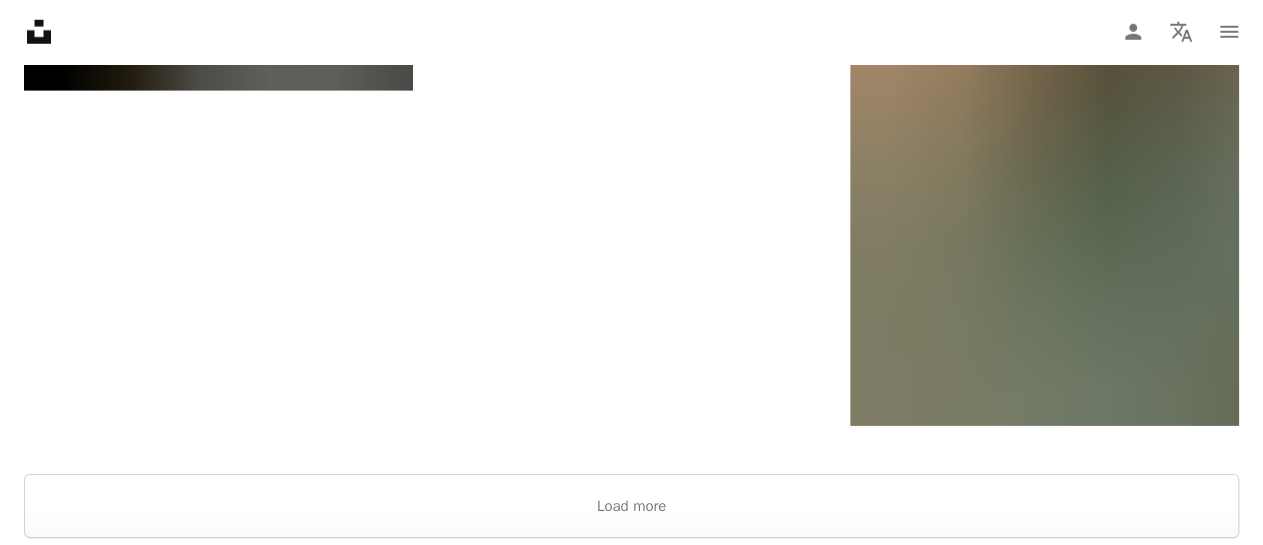 scroll, scrollTop: 6800, scrollLeft: 0, axis: vertical 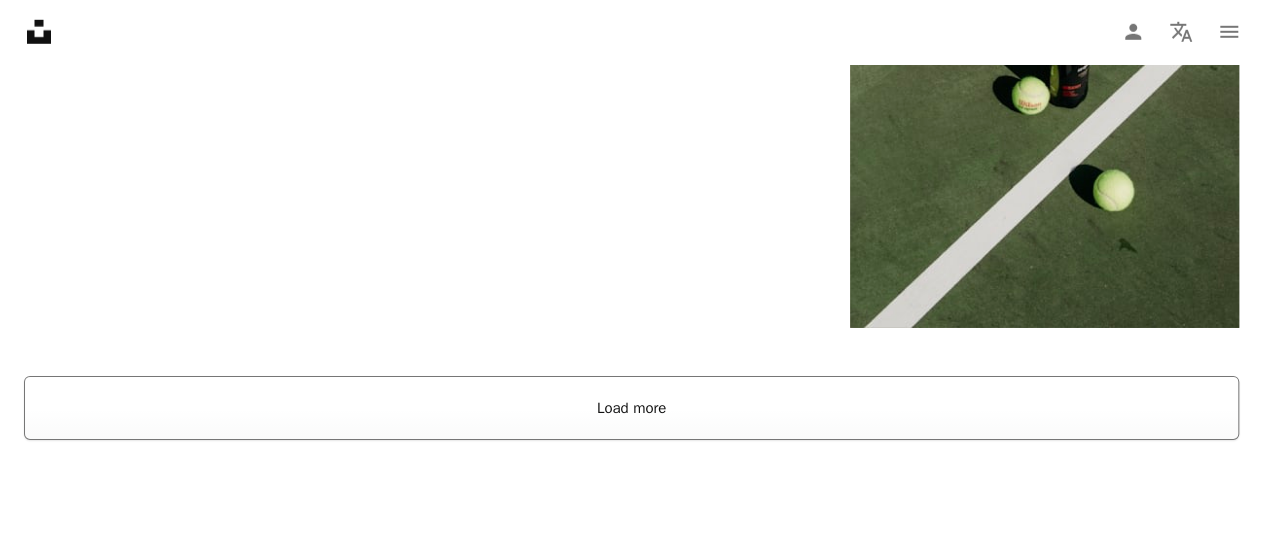 click on "Load more" at bounding box center [631, 408] 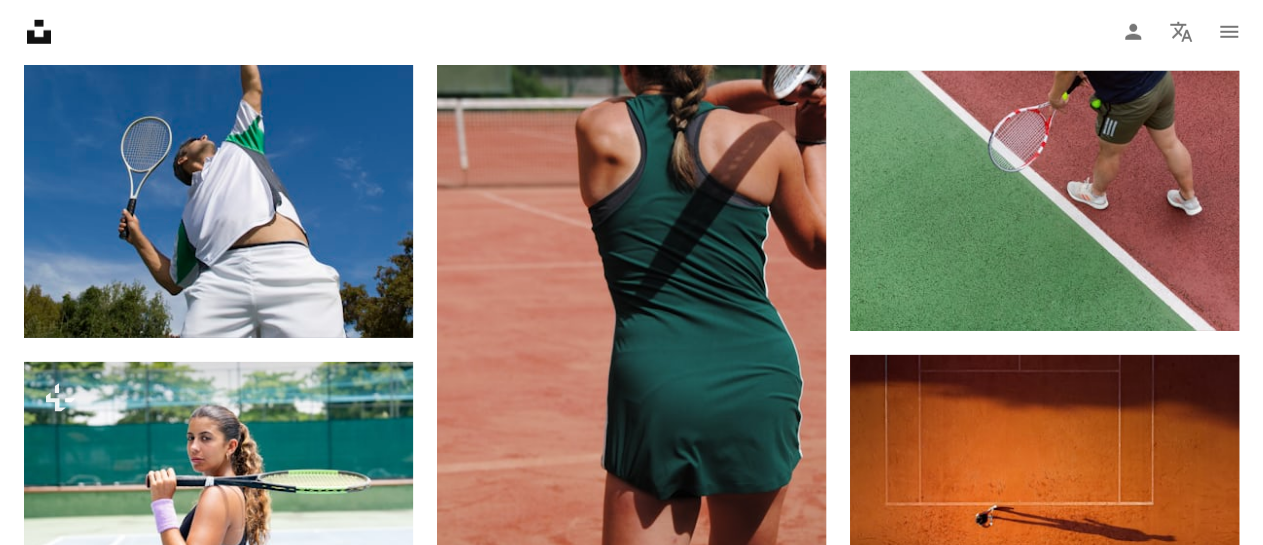 scroll, scrollTop: 18600, scrollLeft: 0, axis: vertical 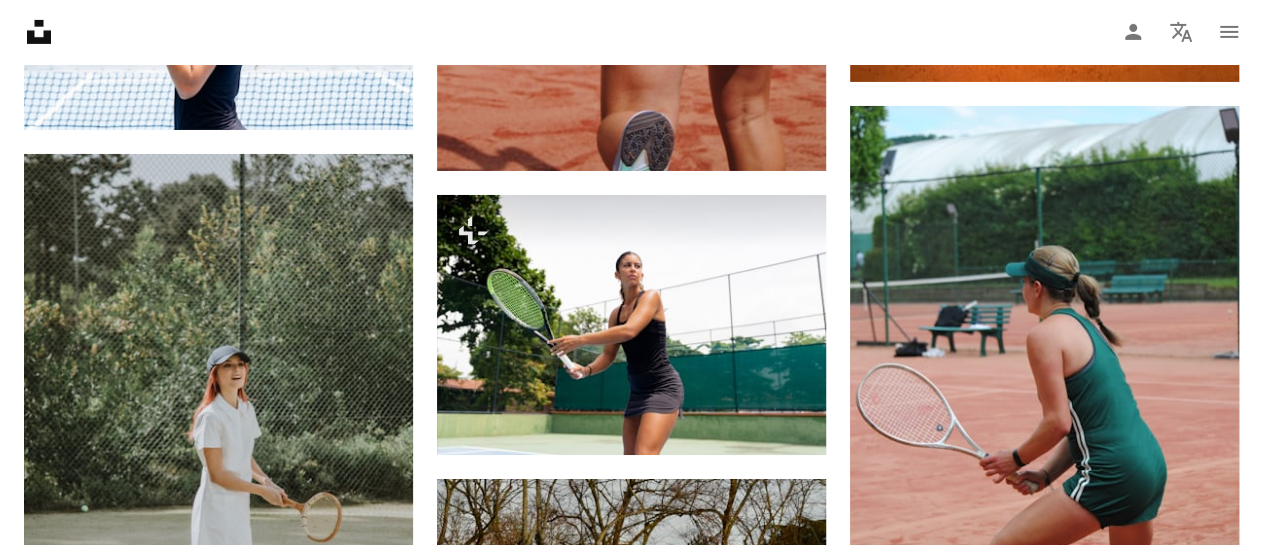 drag, startPoint x: 1080, startPoint y: 86, endPoint x: 1053, endPoint y: 79, distance: 27.89265 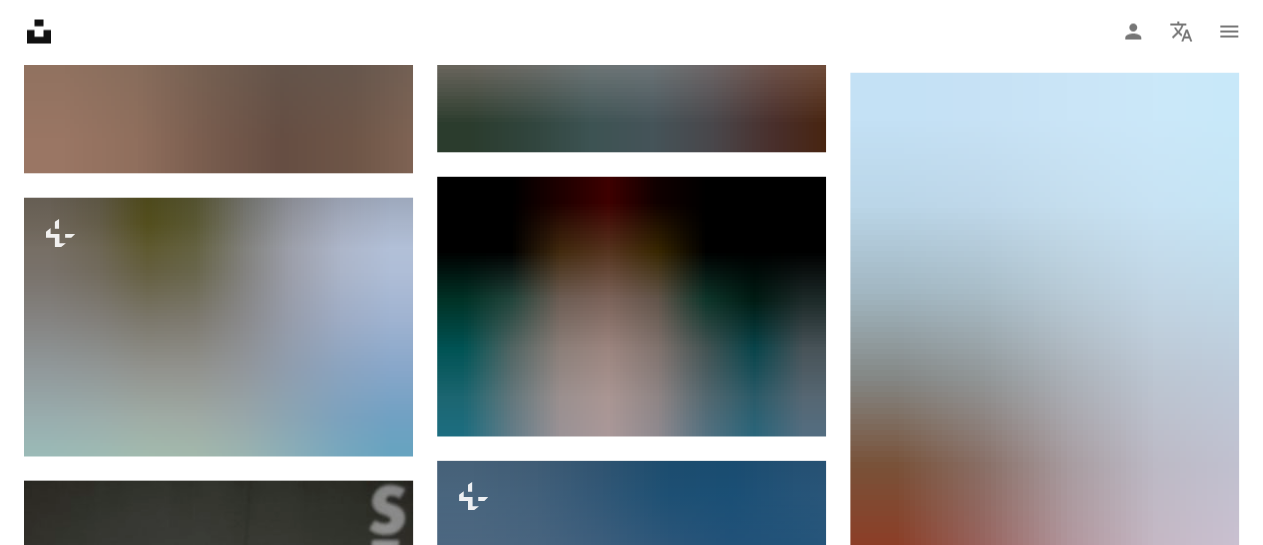scroll, scrollTop: 0, scrollLeft: 0, axis: both 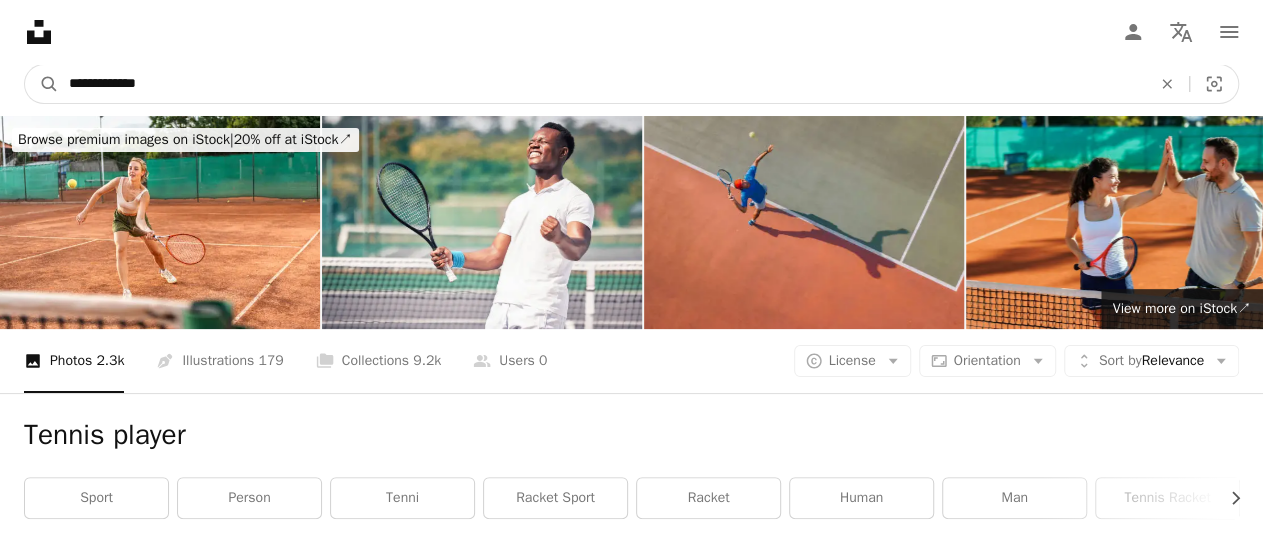 click on "**********" at bounding box center (602, 84) 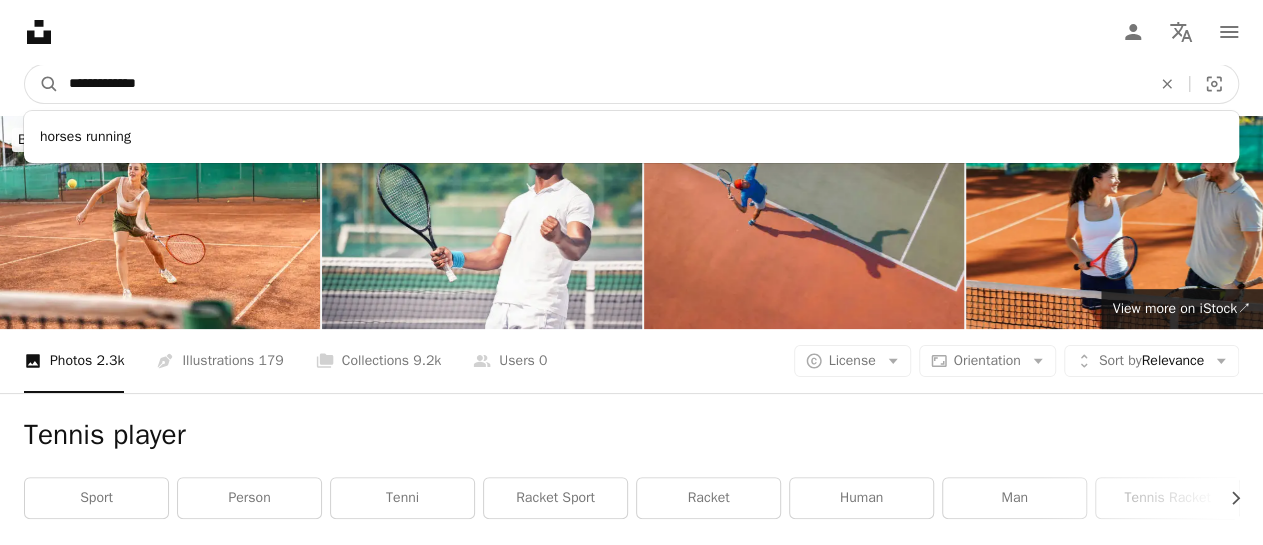 type on "**********" 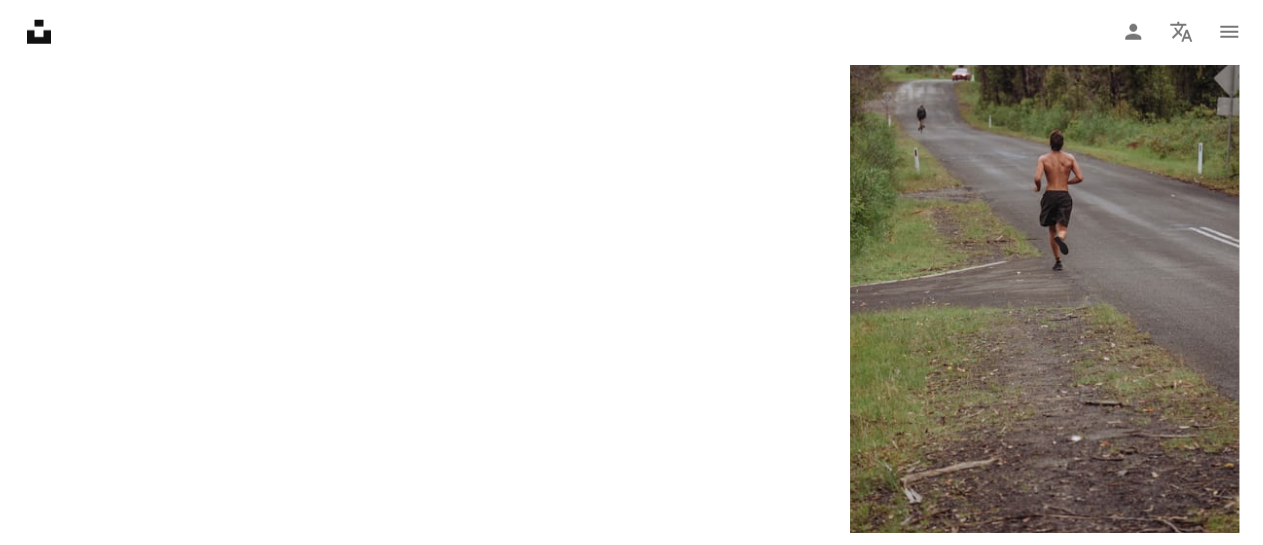 scroll, scrollTop: 3000, scrollLeft: 0, axis: vertical 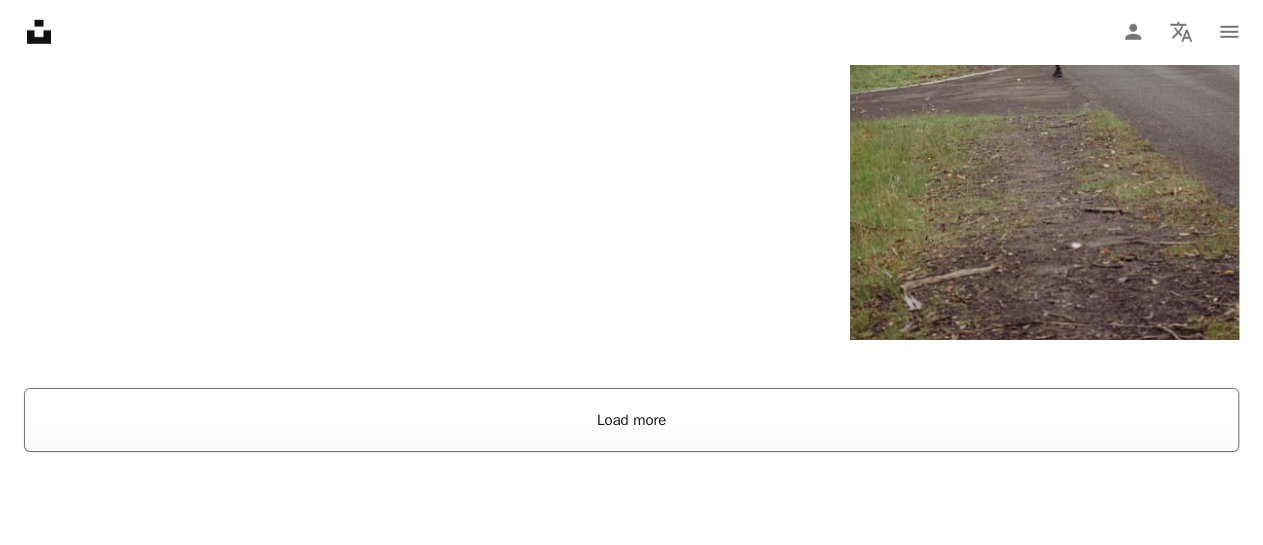 click on "Load more" at bounding box center [631, 420] 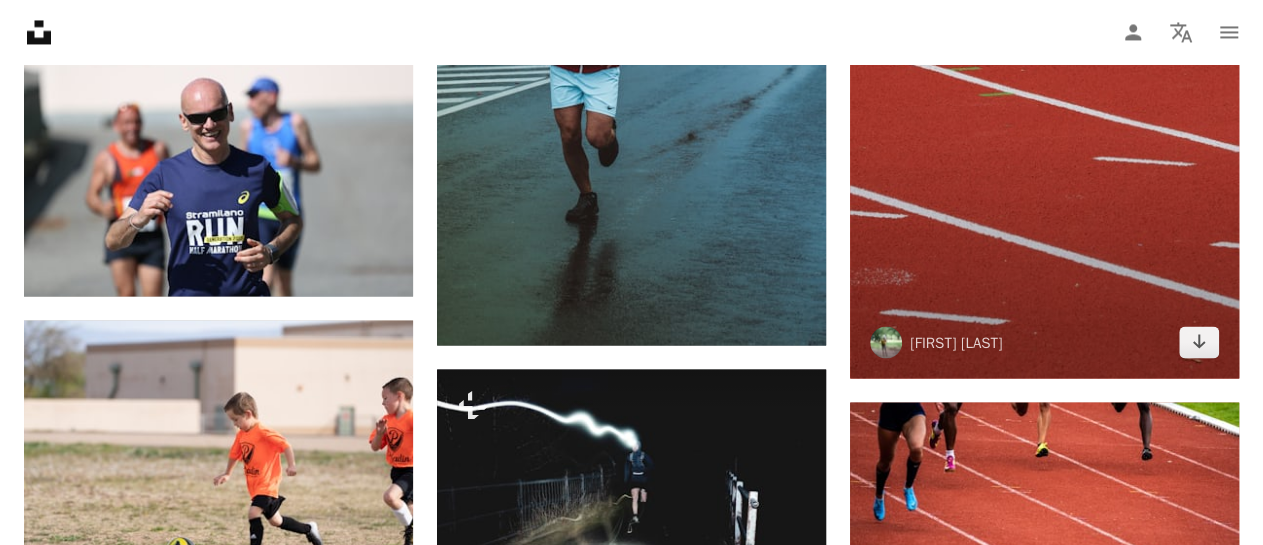 scroll, scrollTop: 12900, scrollLeft: 0, axis: vertical 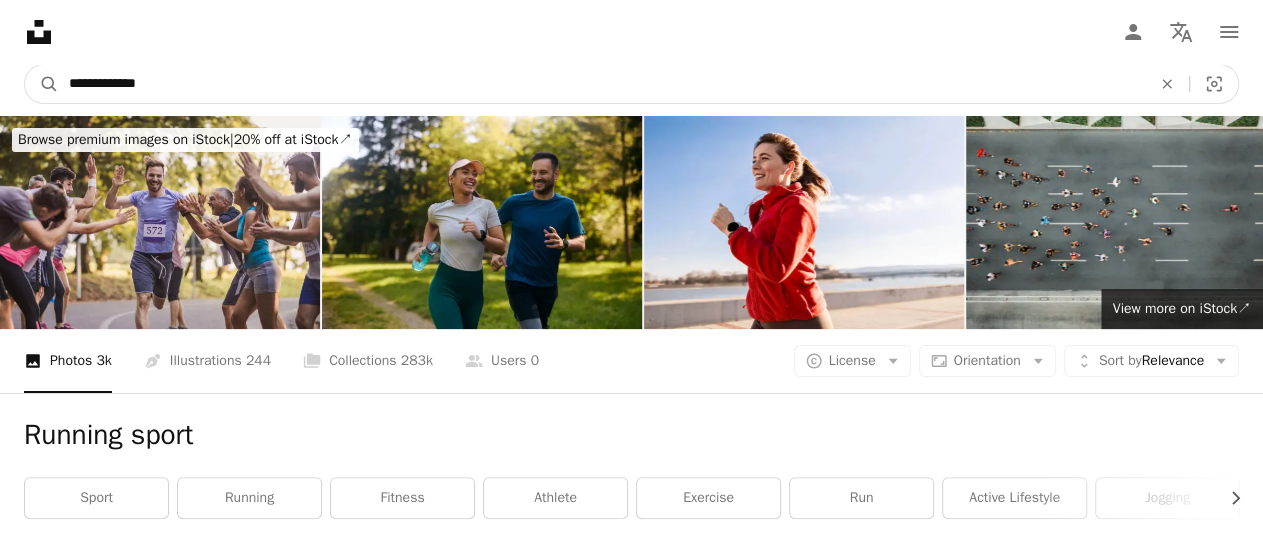 click on "**********" at bounding box center (602, 84) 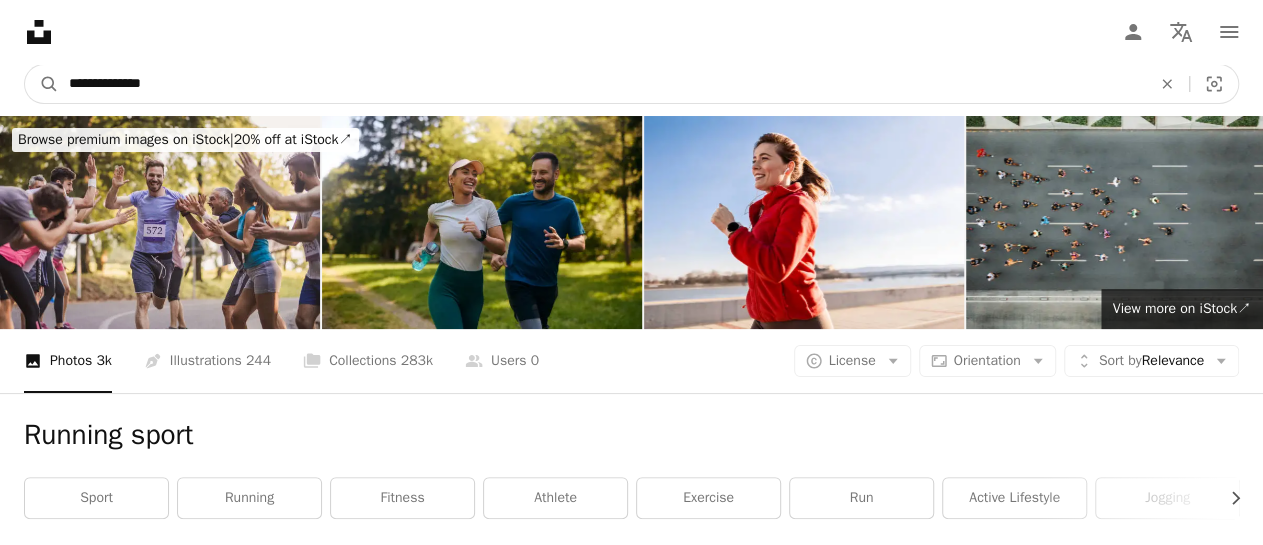 type on "**********" 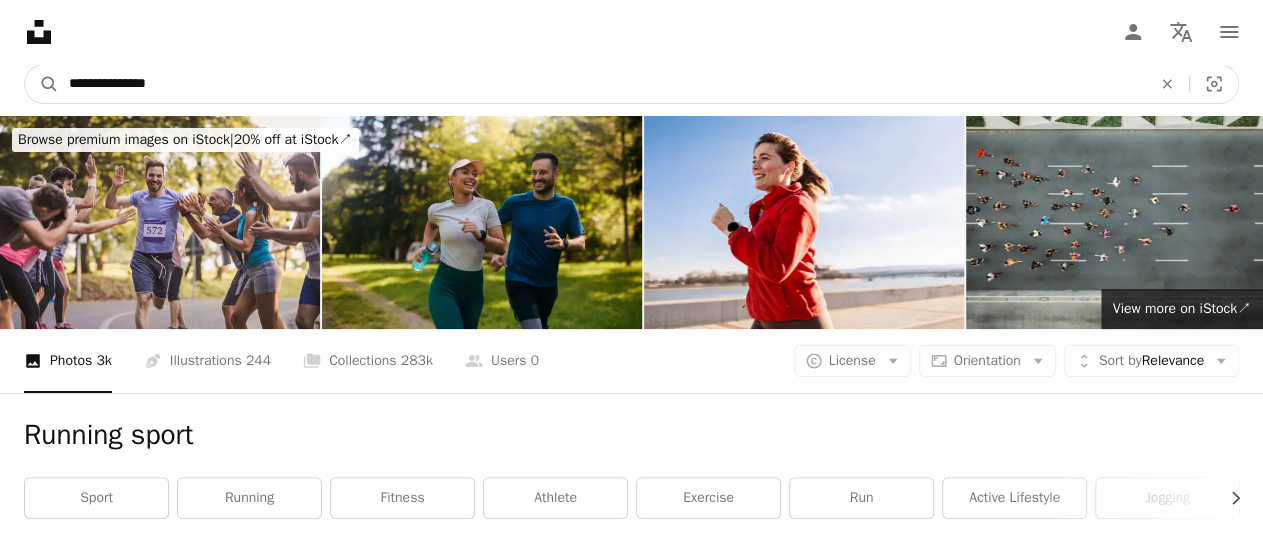click on "A magnifying glass" at bounding box center [42, 84] 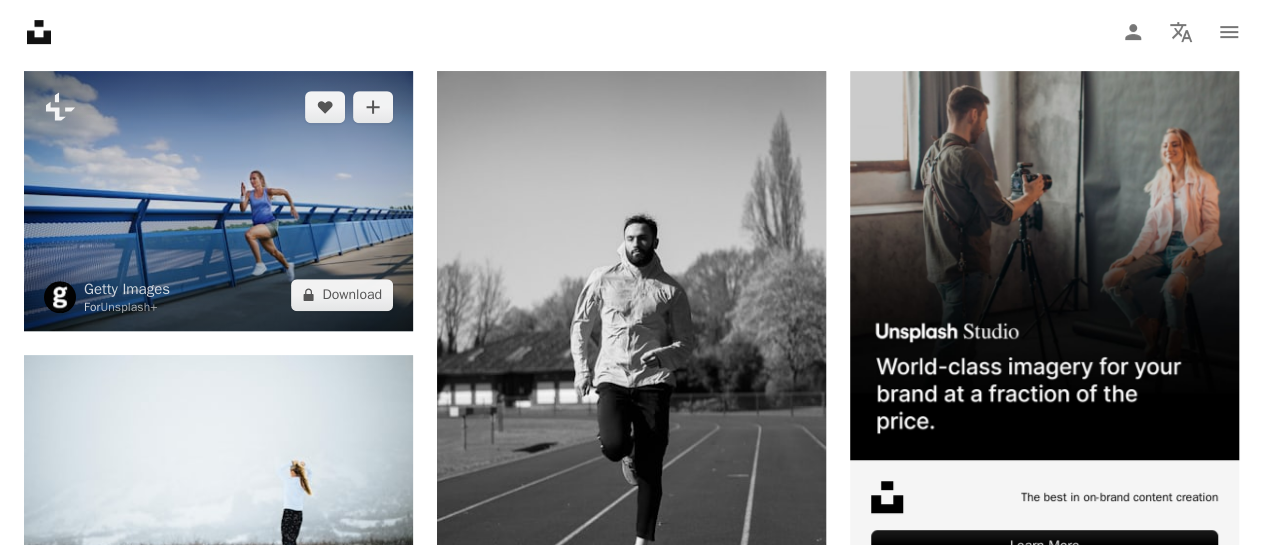 scroll, scrollTop: 500, scrollLeft: 0, axis: vertical 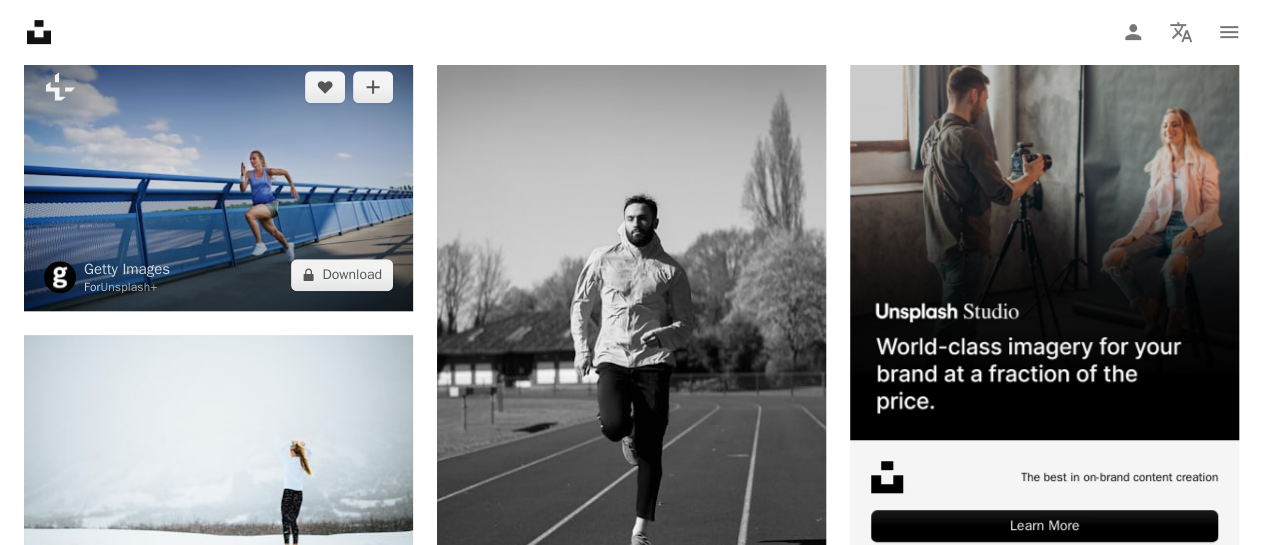 click at bounding box center (218, 181) 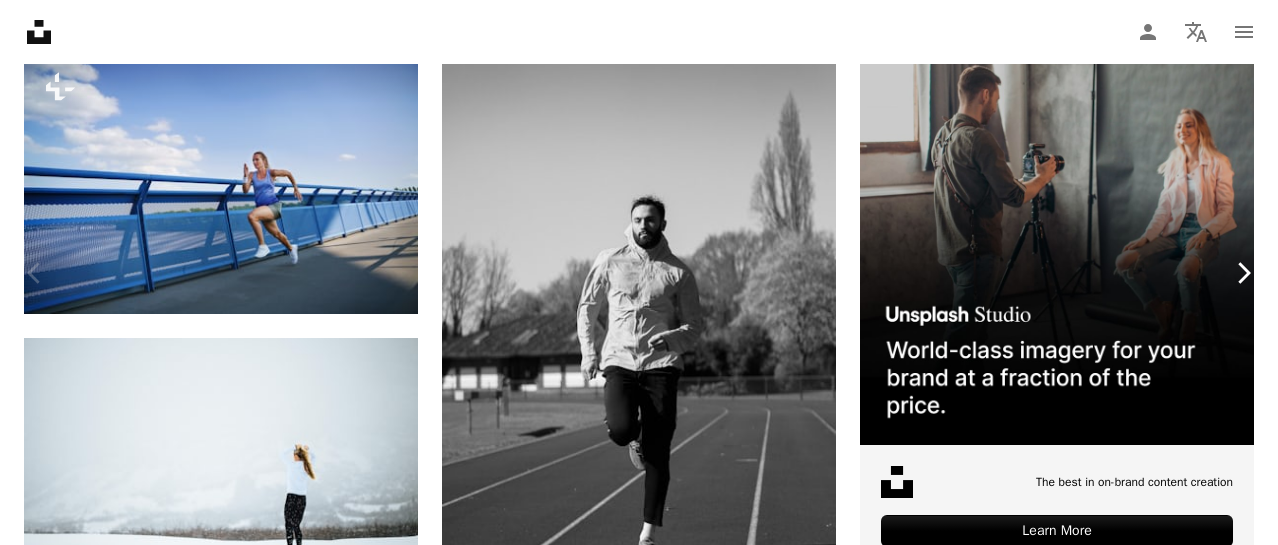 click on "Chevron right" at bounding box center (1243, 273) 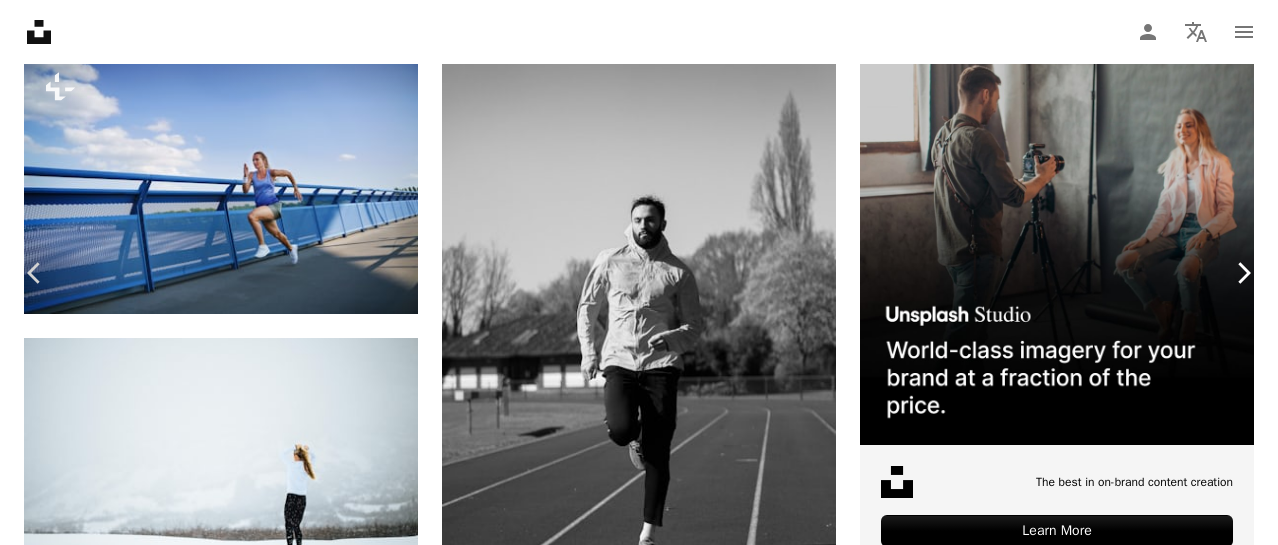 click on "Chevron right" at bounding box center (1243, 273) 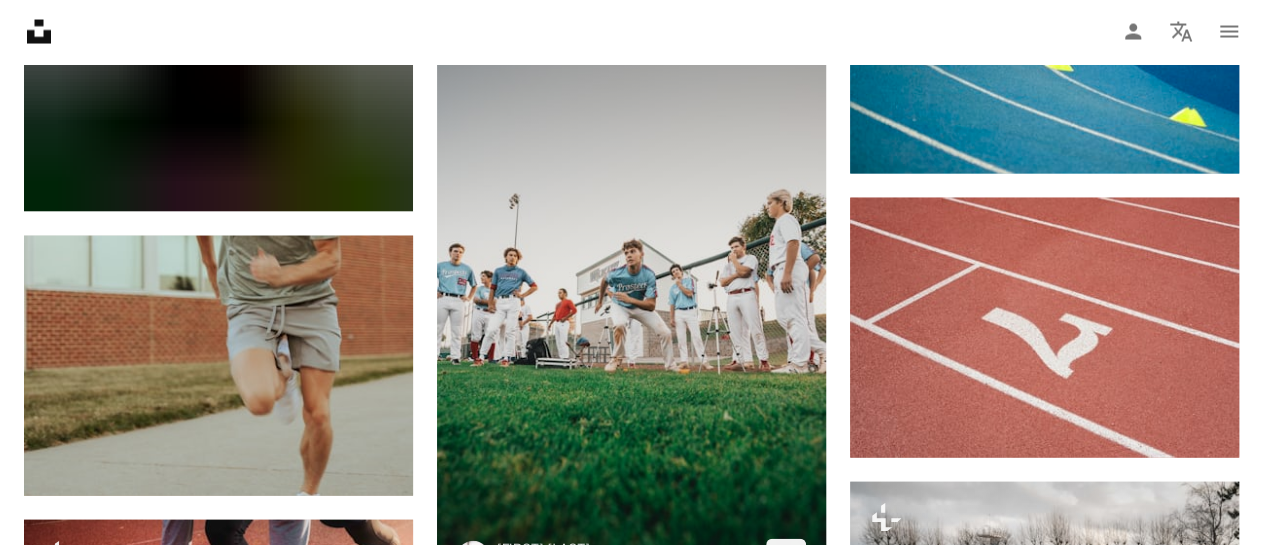scroll, scrollTop: 2400, scrollLeft: 0, axis: vertical 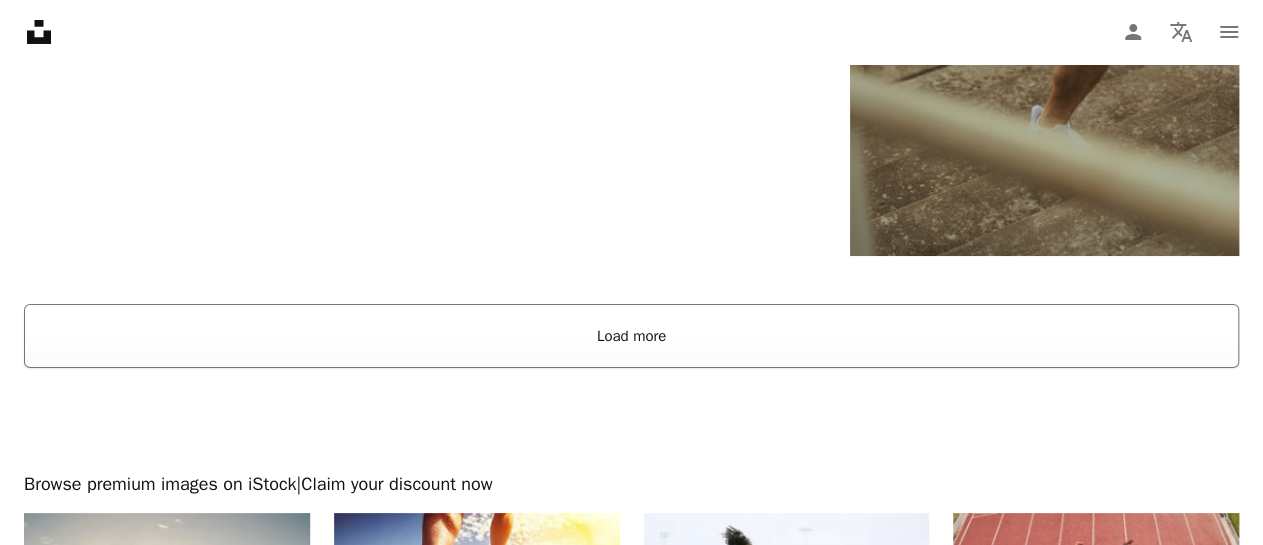 click on "Load more" at bounding box center [631, 336] 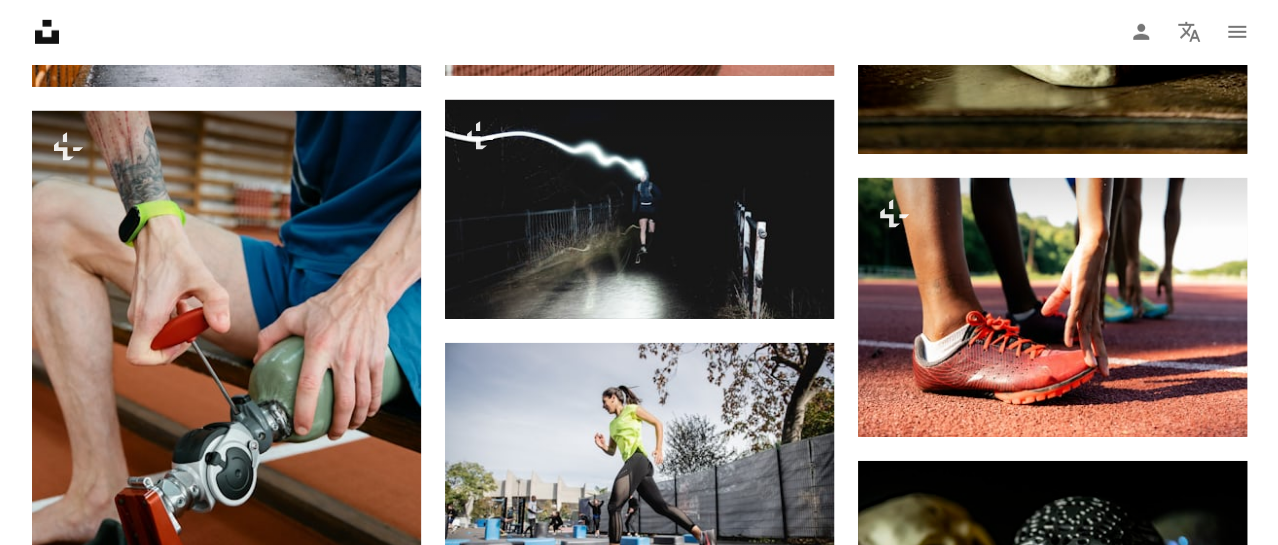 scroll, scrollTop: 14600, scrollLeft: 0, axis: vertical 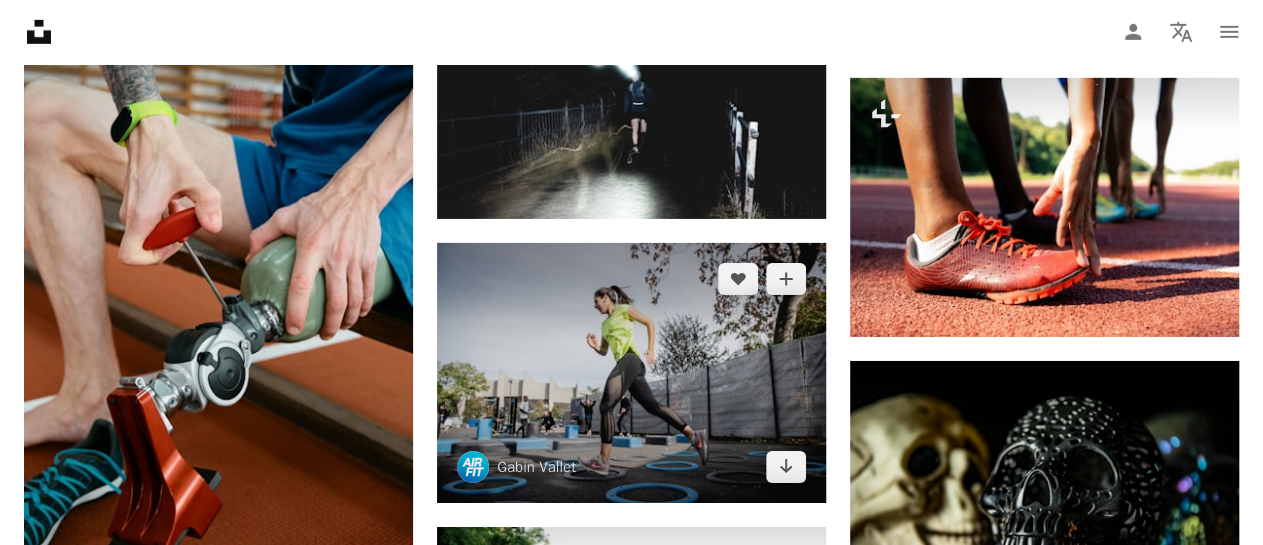 click at bounding box center [631, 373] 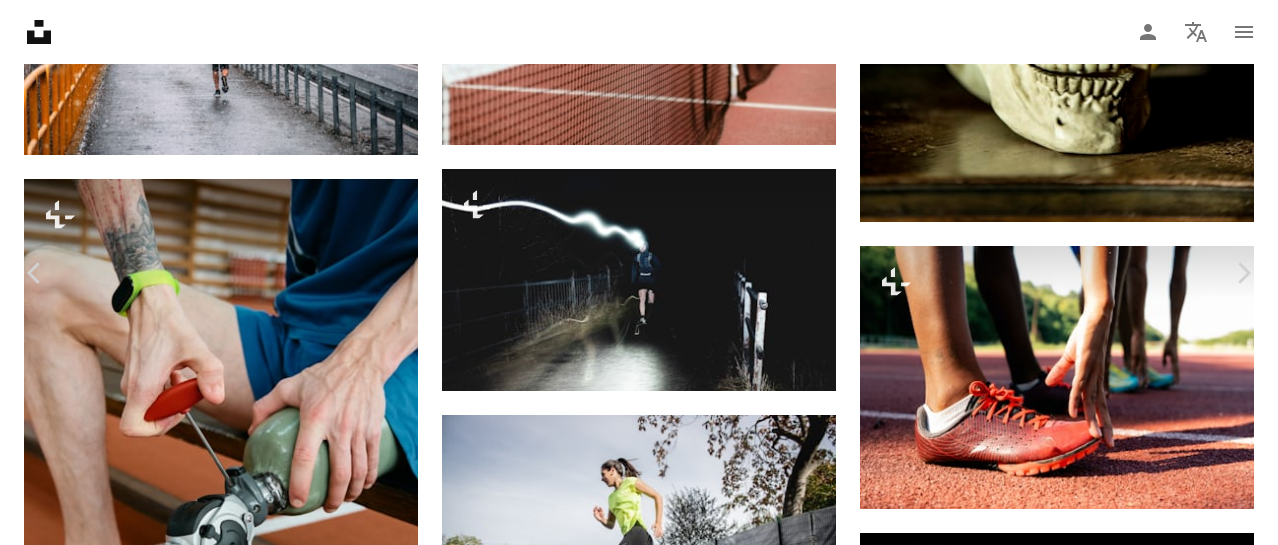 scroll, scrollTop: 1600, scrollLeft: 0, axis: vertical 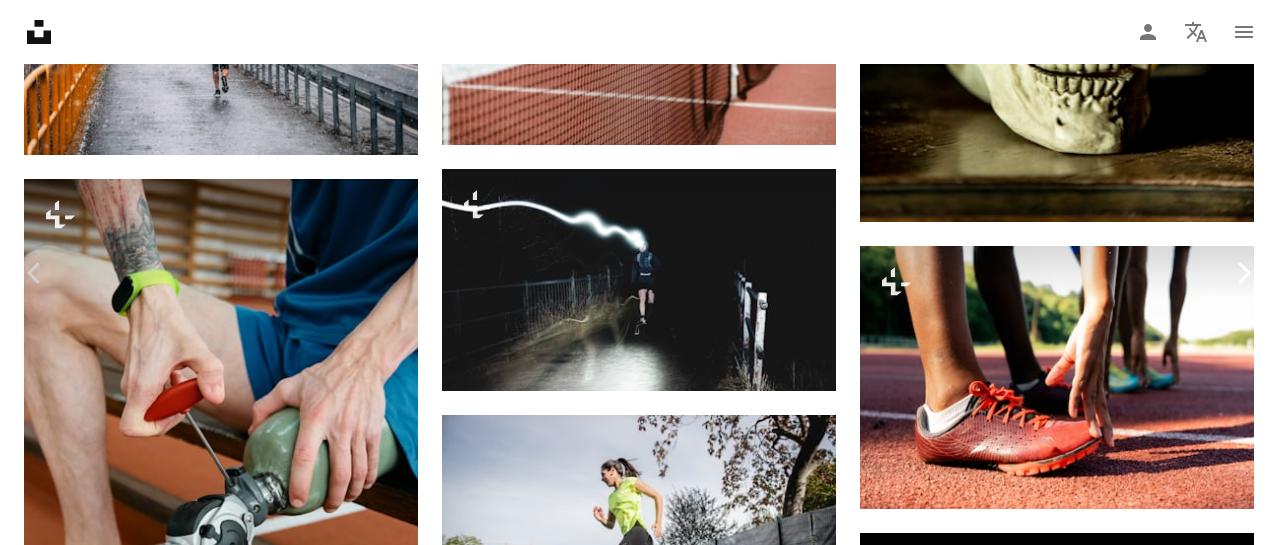 click on "Chevron right" at bounding box center (1243, 273) 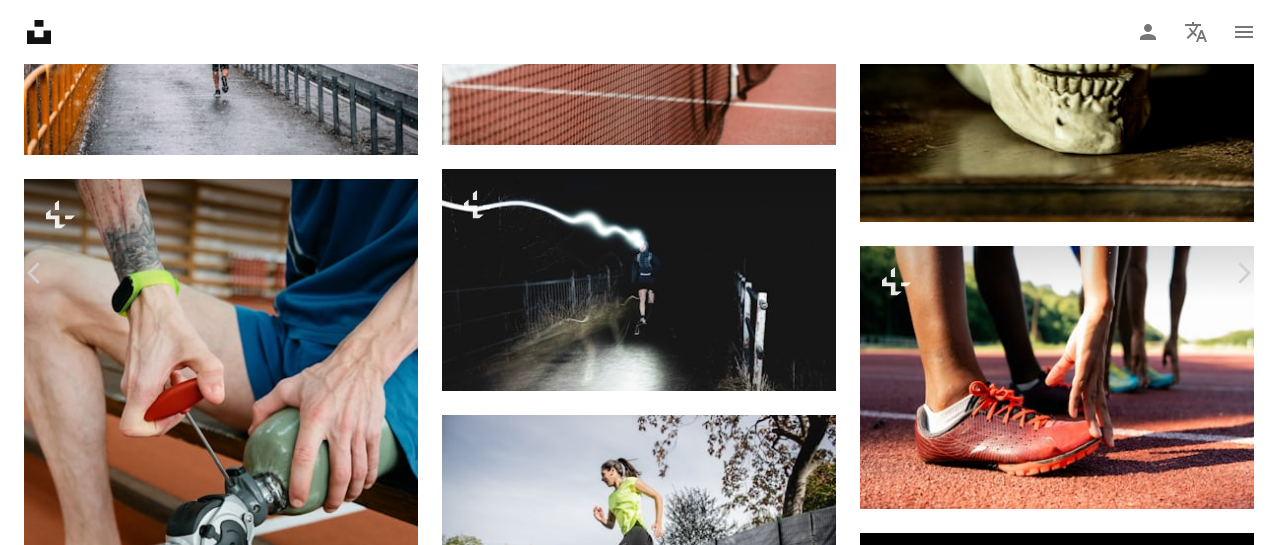 scroll, scrollTop: 0, scrollLeft: 0, axis: both 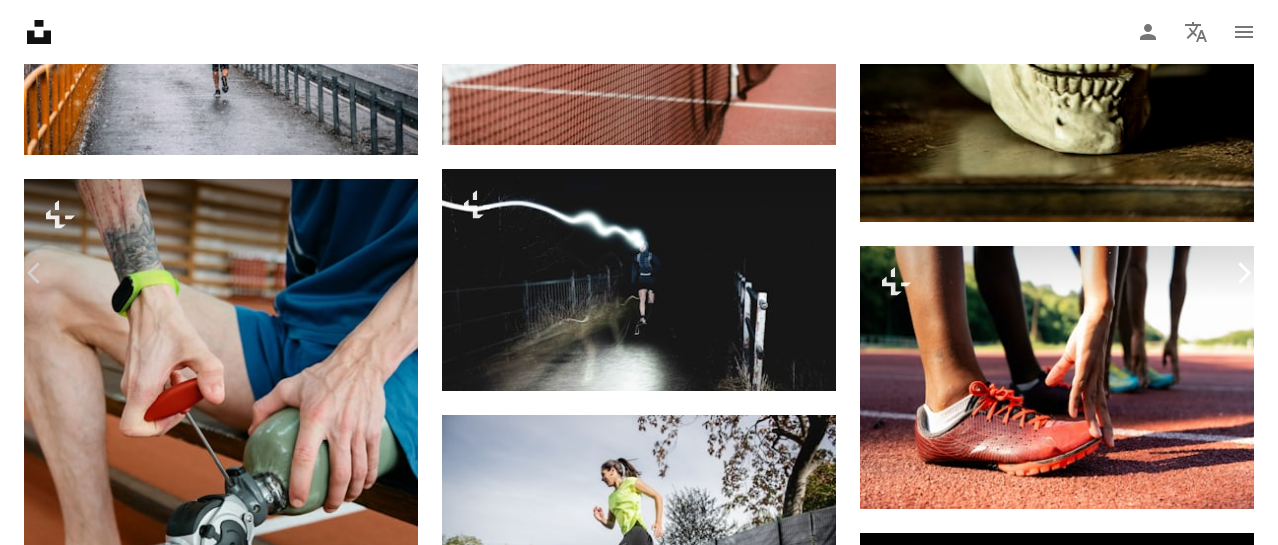 click on "Chevron right" at bounding box center [1243, 273] 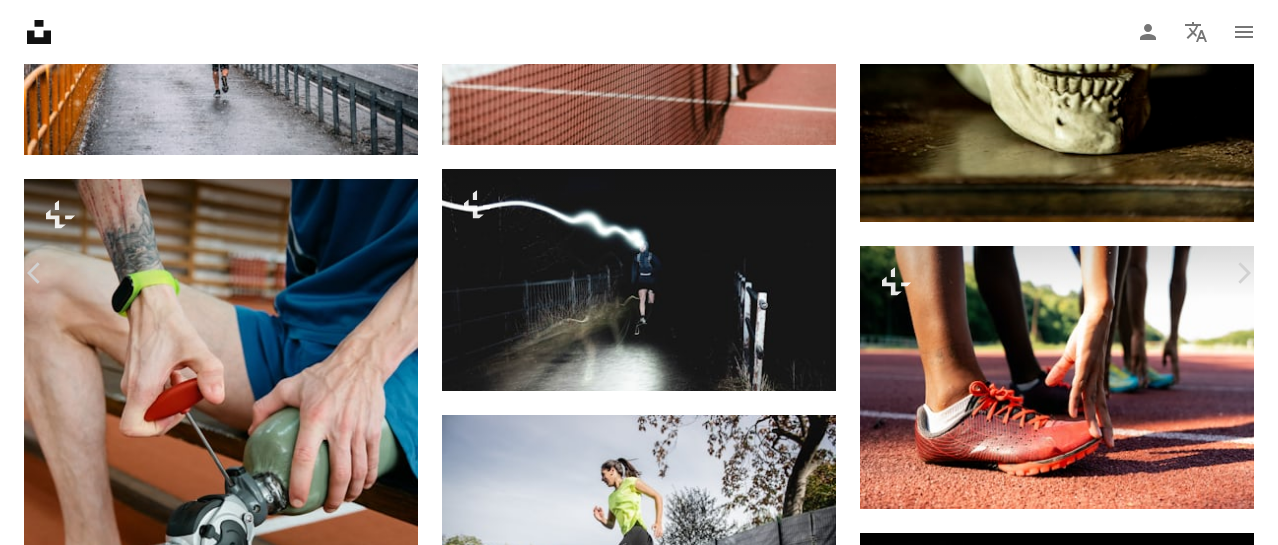 scroll, scrollTop: 4300, scrollLeft: 0, axis: vertical 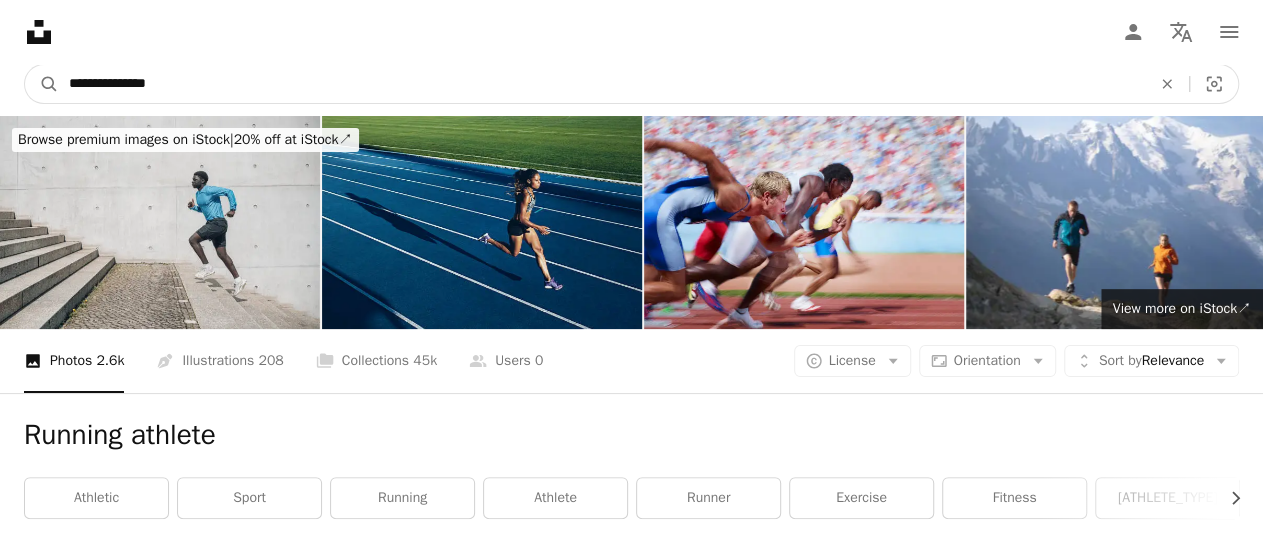 click on "**********" at bounding box center (602, 84) 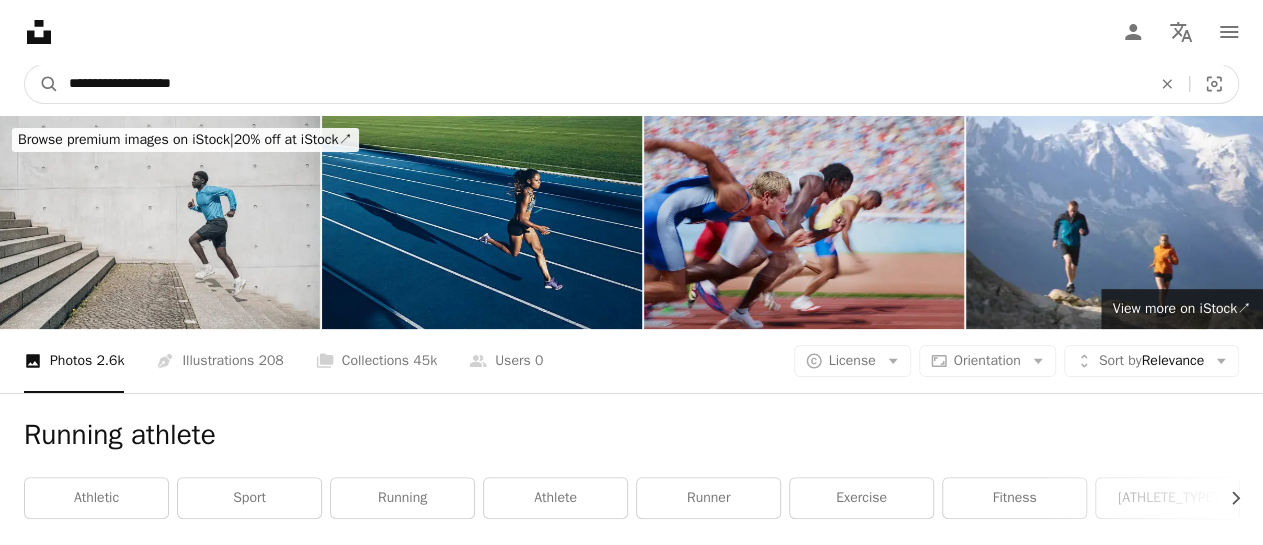 click on "A magnifying glass" at bounding box center [42, 84] 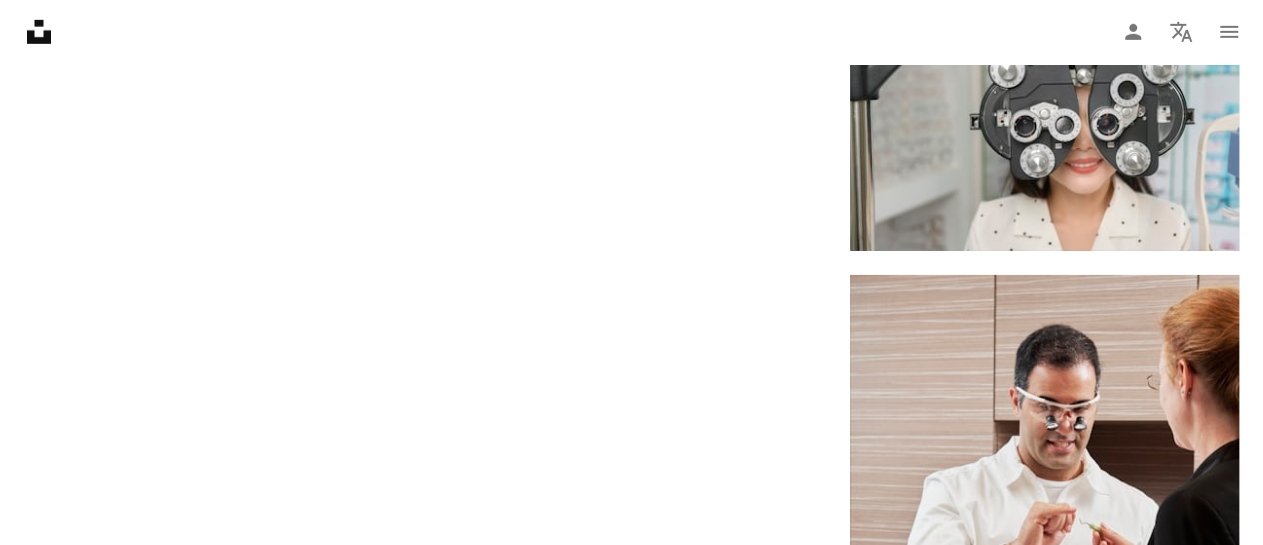 scroll, scrollTop: 3700, scrollLeft: 0, axis: vertical 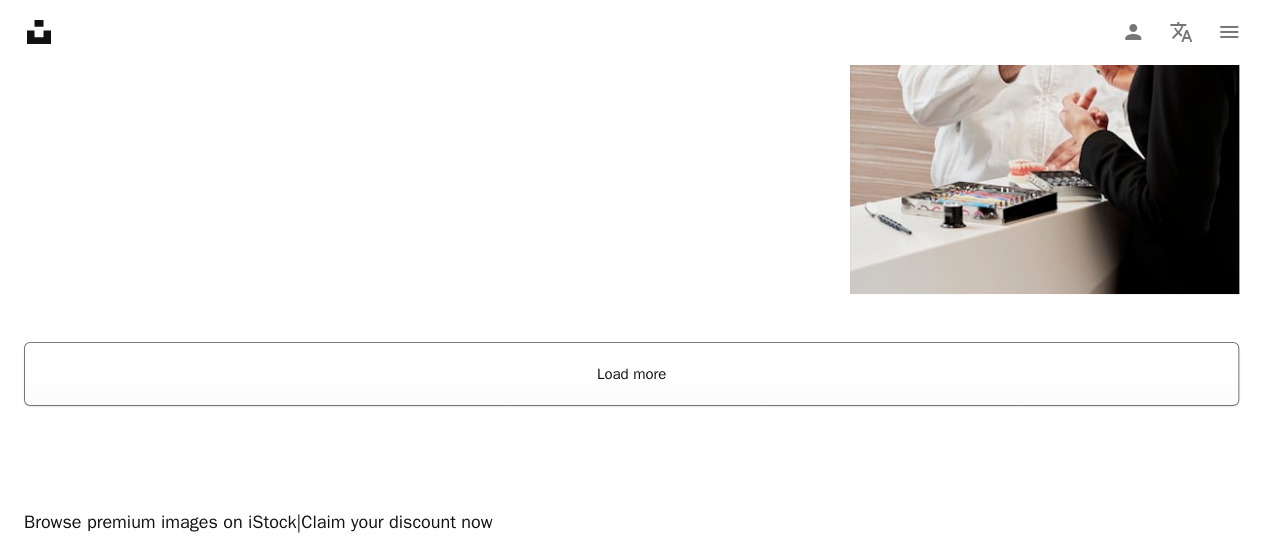 click on "Load more" at bounding box center (631, 374) 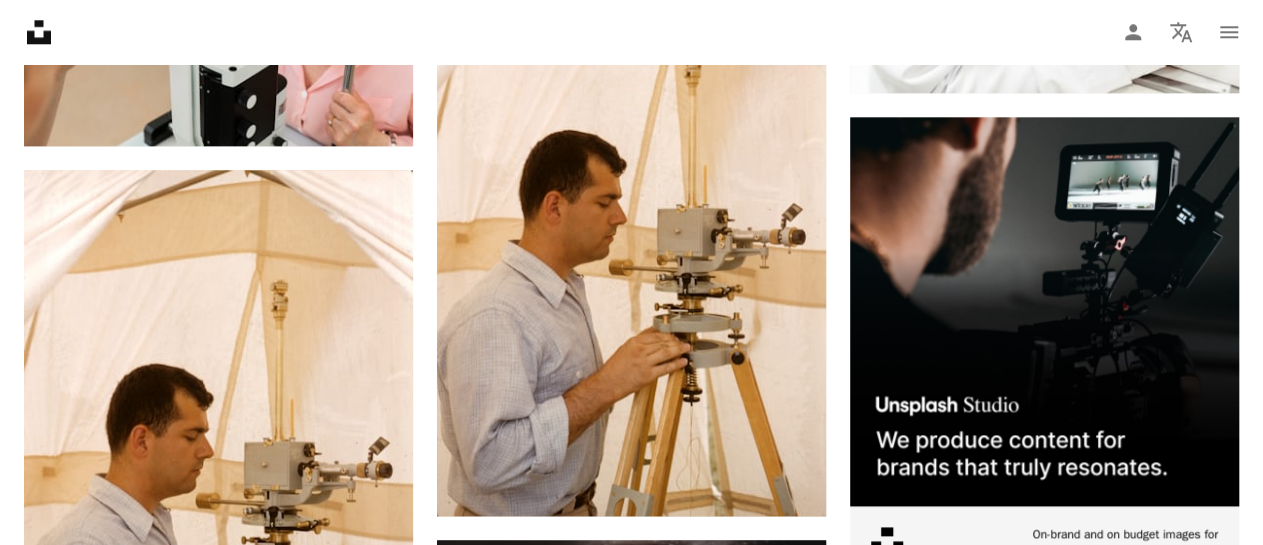 scroll, scrollTop: 8500, scrollLeft: 0, axis: vertical 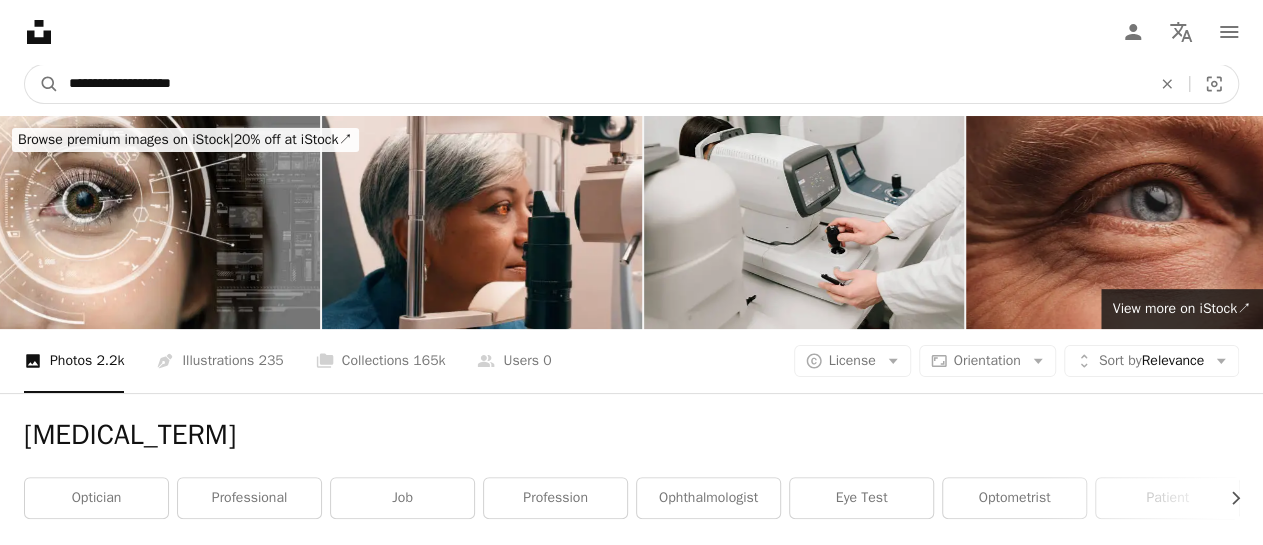 click on "**********" at bounding box center [602, 84] 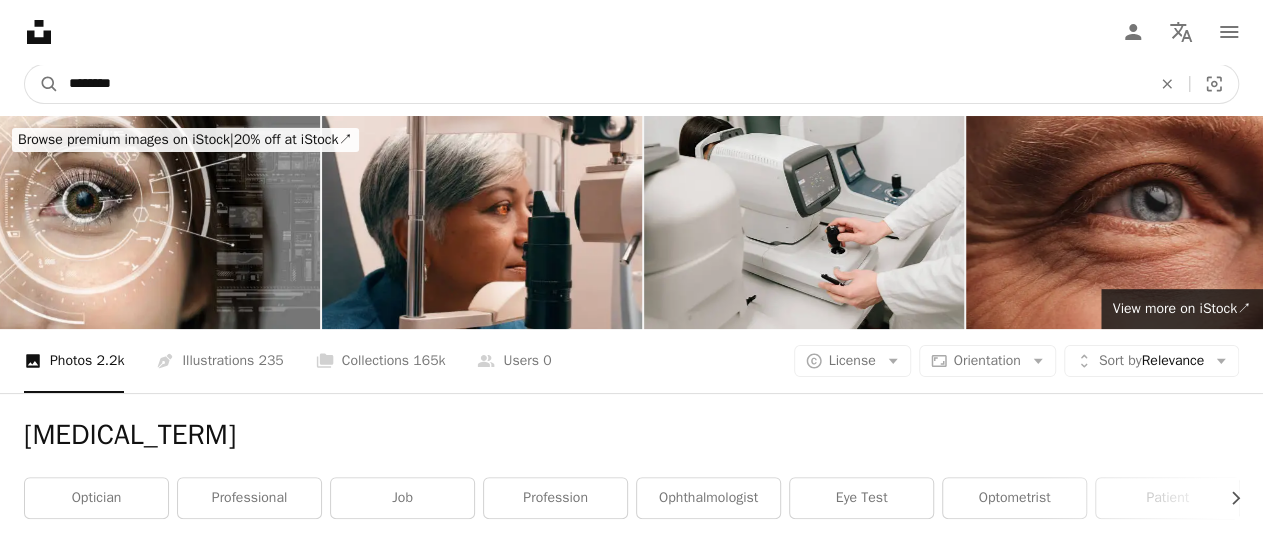 type on "*********" 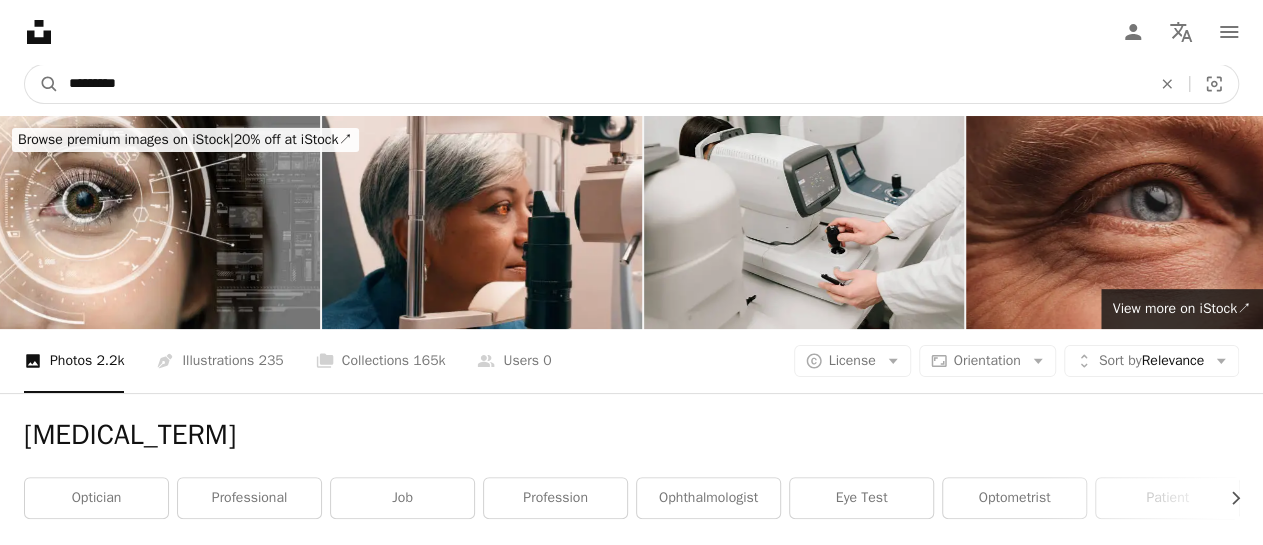 click on "A magnifying glass" at bounding box center (42, 84) 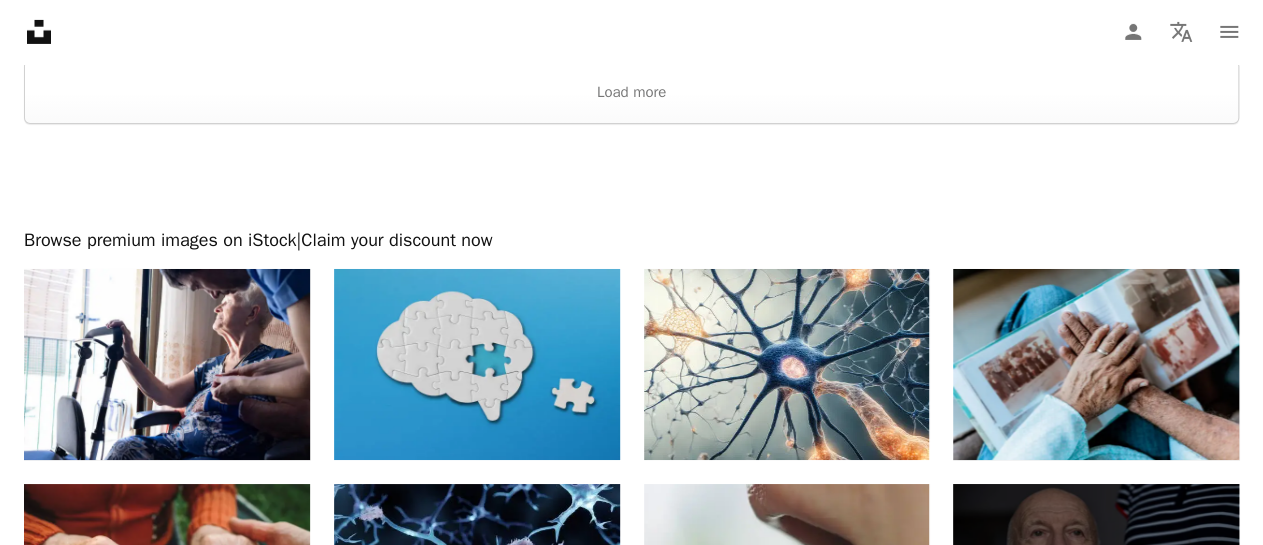scroll, scrollTop: 3400, scrollLeft: 0, axis: vertical 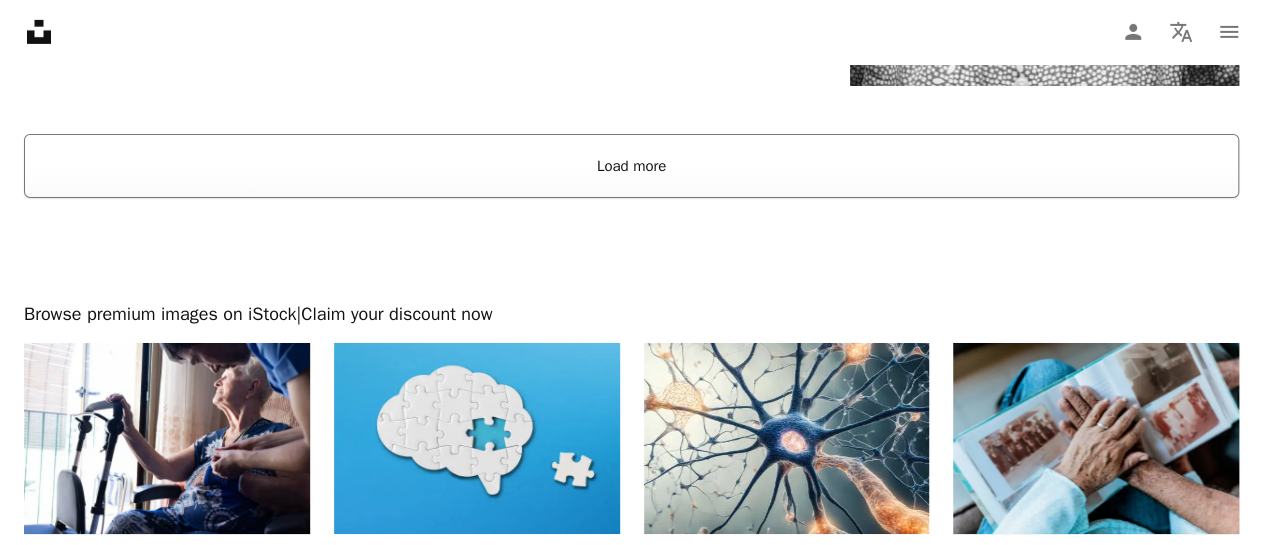 click on "Load more" at bounding box center (631, 166) 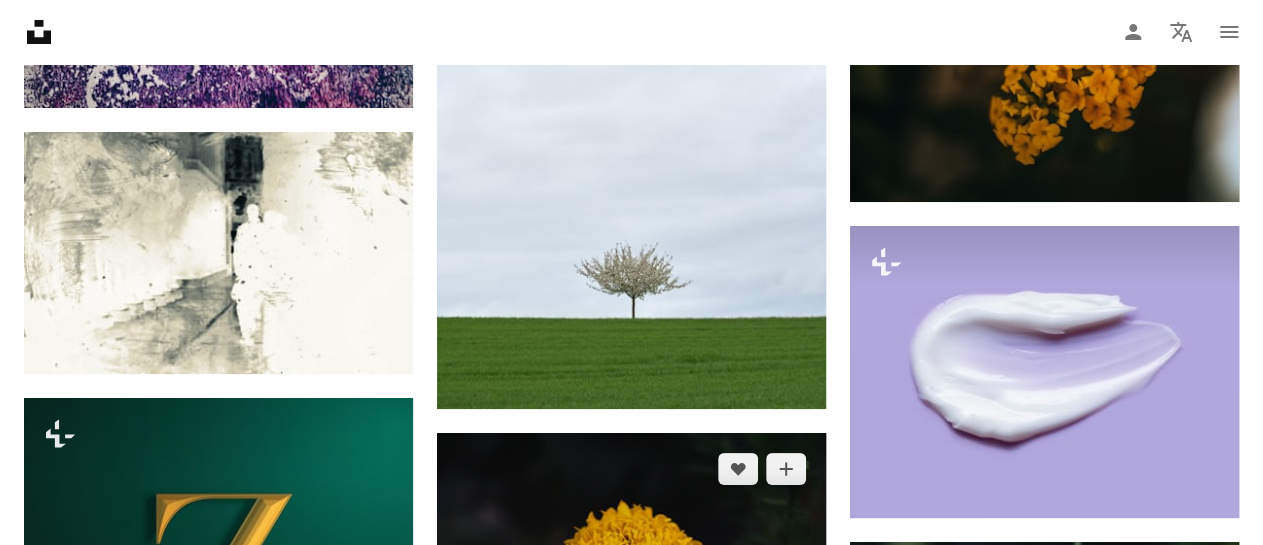 scroll, scrollTop: 26600, scrollLeft: 0, axis: vertical 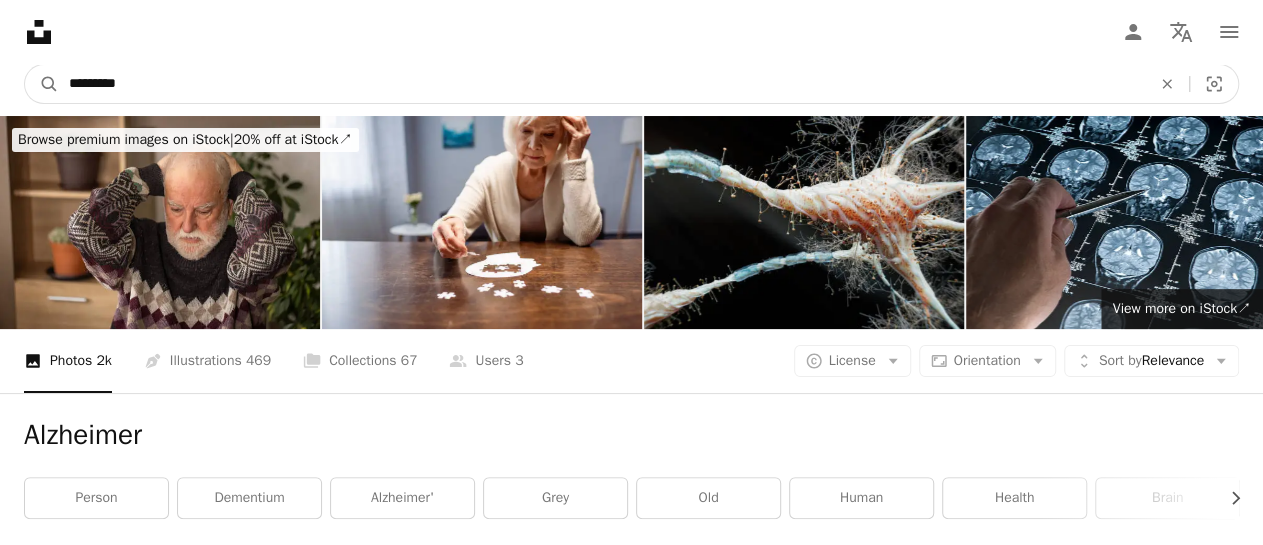 click on "*********" at bounding box center (602, 84) 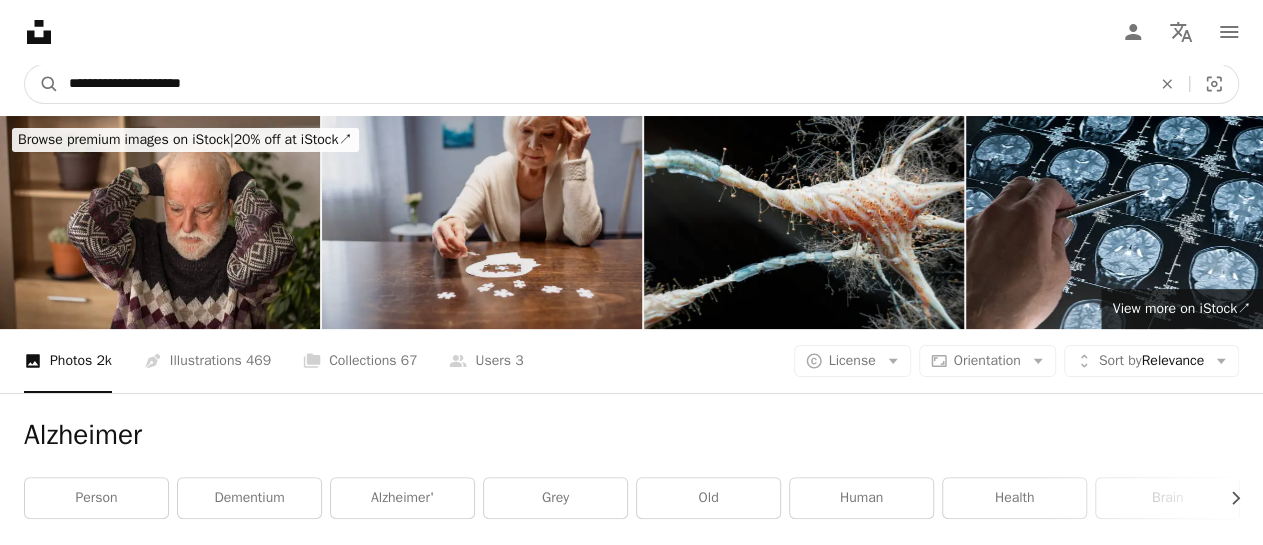 click on "A magnifying glass" at bounding box center [42, 84] 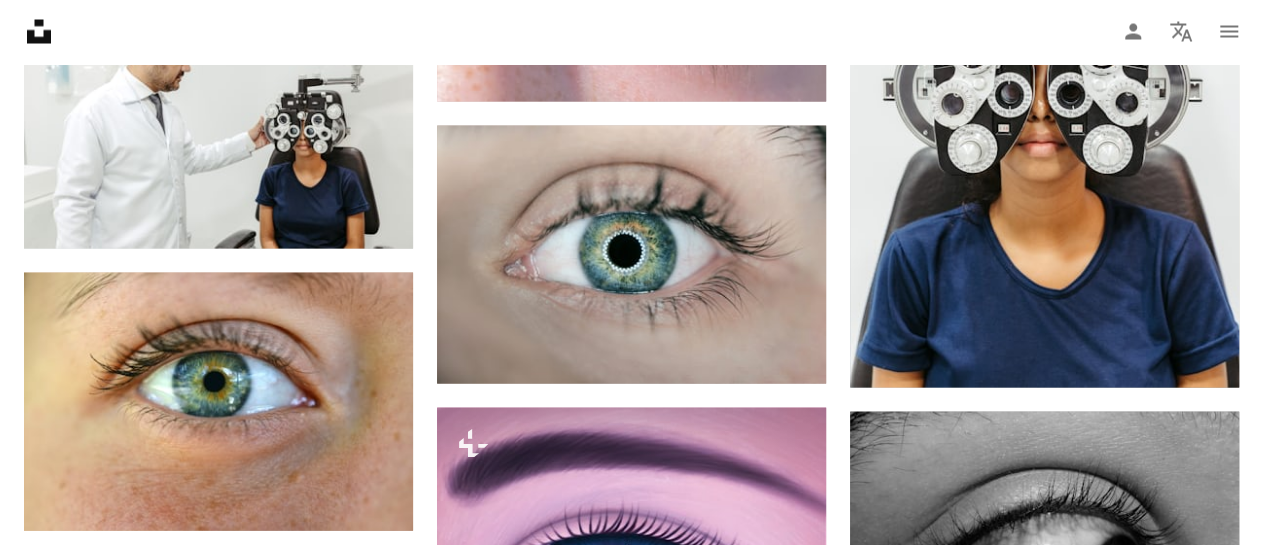 scroll, scrollTop: 1800, scrollLeft: 0, axis: vertical 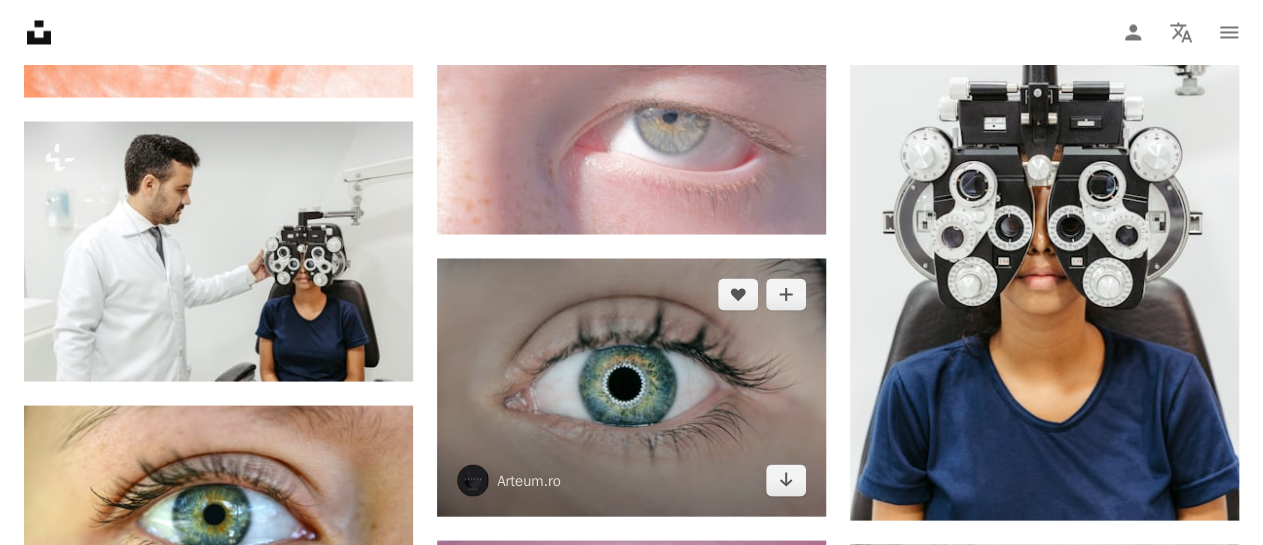 click at bounding box center [631, 387] 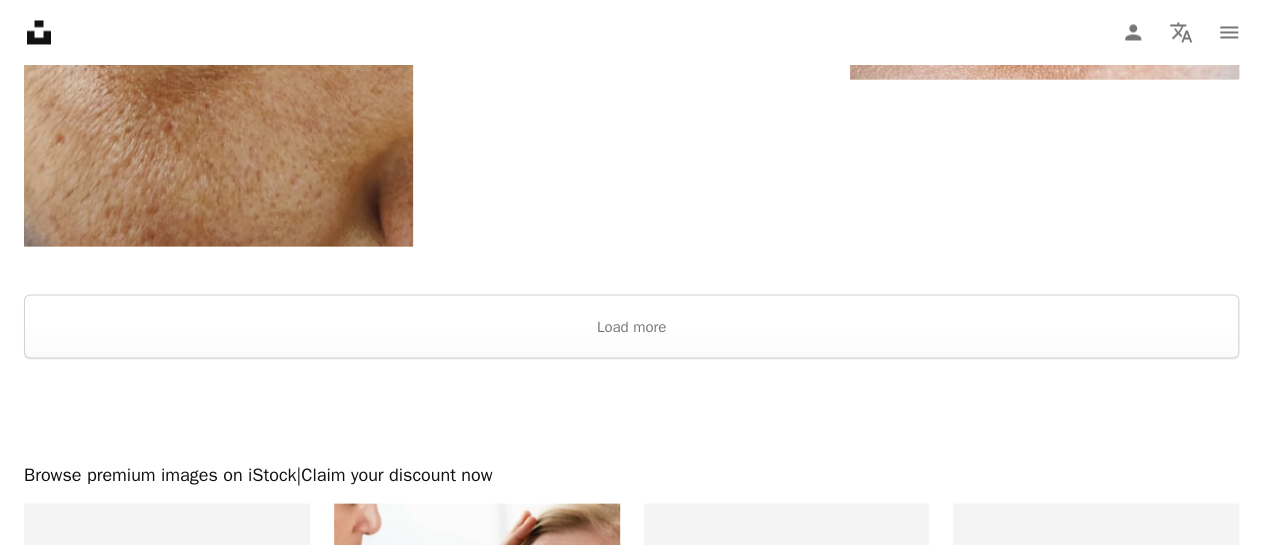 scroll, scrollTop: 5800, scrollLeft: 0, axis: vertical 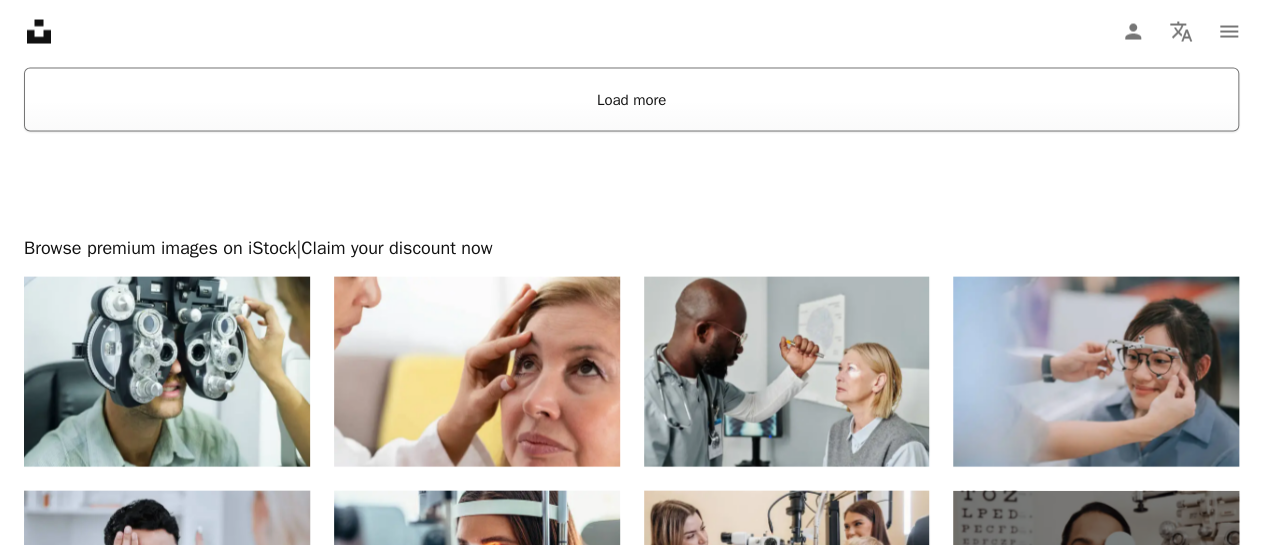 click on "Load more" at bounding box center [631, 100] 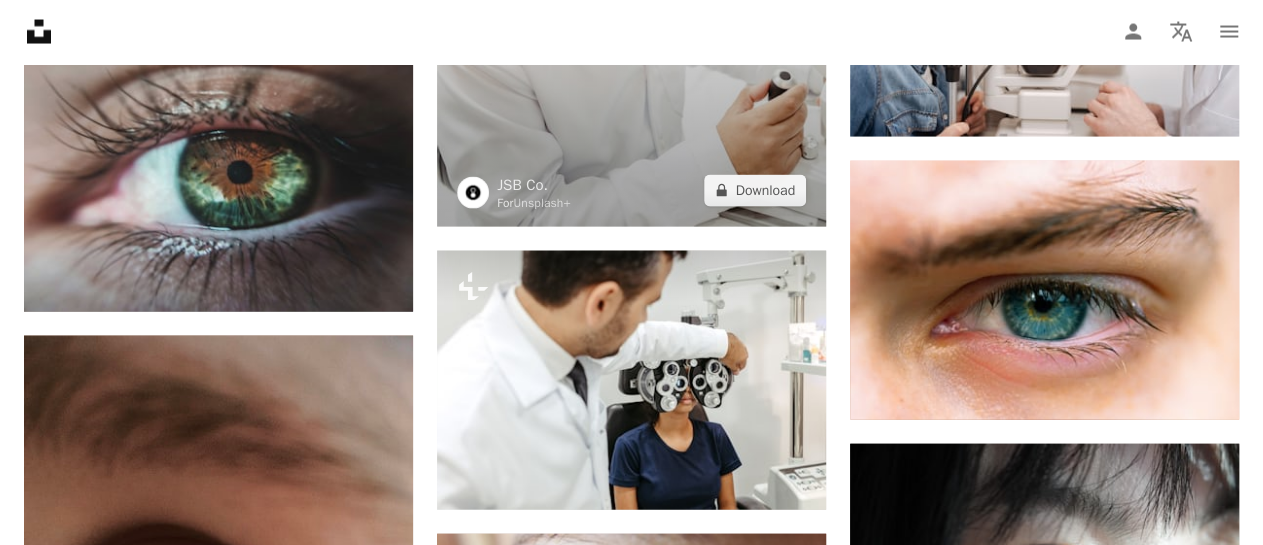 scroll, scrollTop: 6034, scrollLeft: 0, axis: vertical 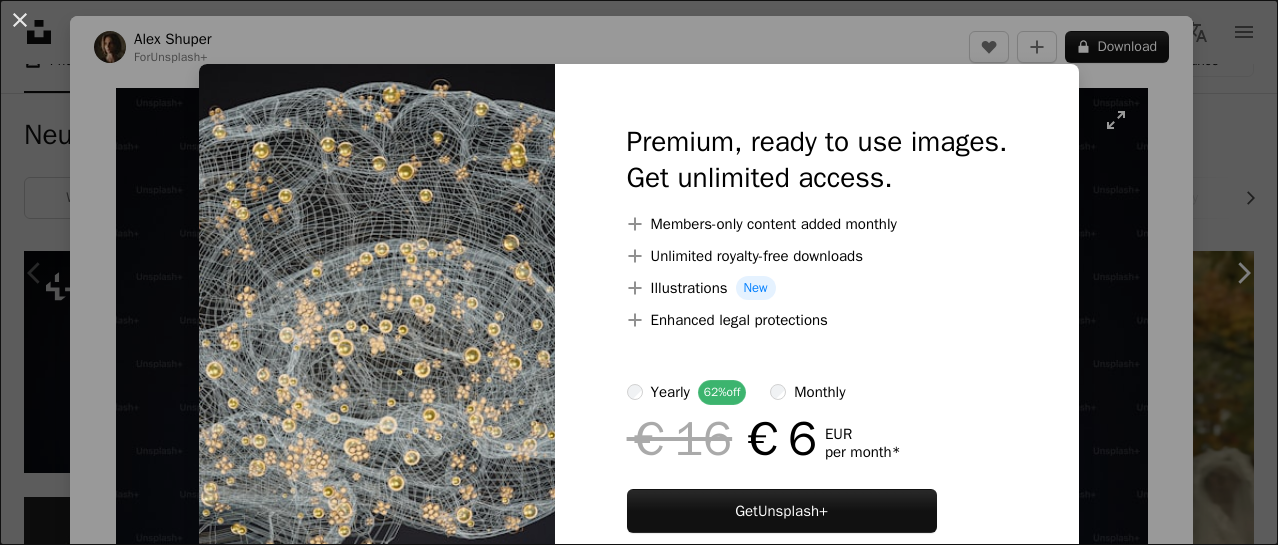 click on "An X shape Premium, ready to use images. Get unlimited access. A plus sign Members-only content added monthly A plus sign Unlimited royalty-free downloads A plus sign Illustrations  New A plus sign Enhanced legal protections yearly 62%  off monthly €16   €6 EUR per month * Get  Unsplash+ * When paid annually, billed upfront  €72 Taxes where applicable. Renews automatically. Cancel anytime." at bounding box center [639, 272] 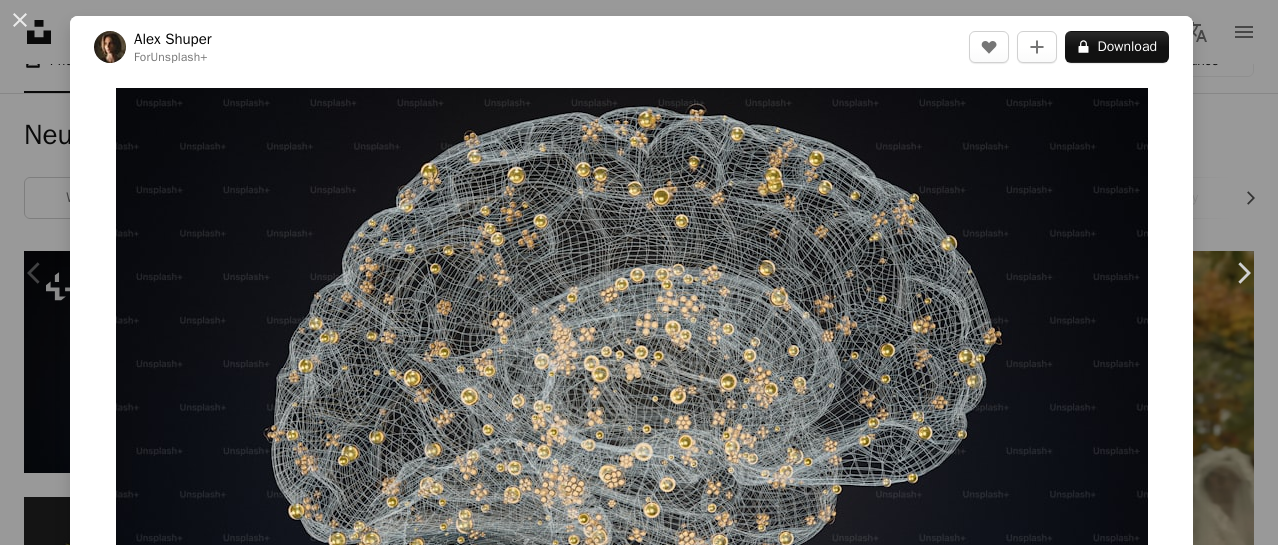 click on "[FIRST] [LAST]" at bounding box center [639, 272] 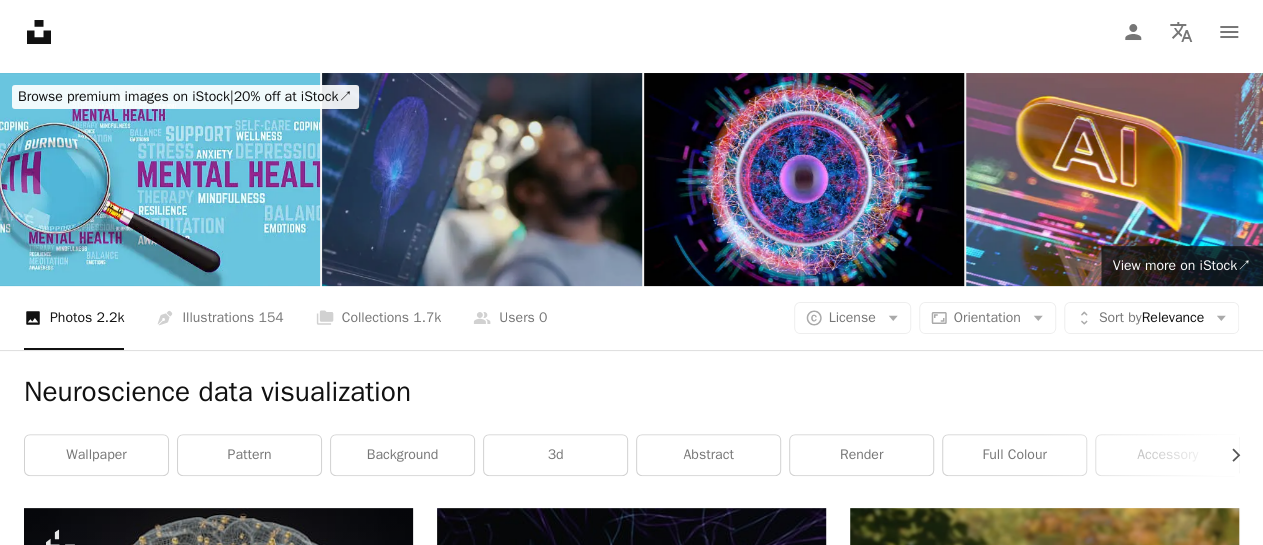 scroll, scrollTop: 0, scrollLeft: 0, axis: both 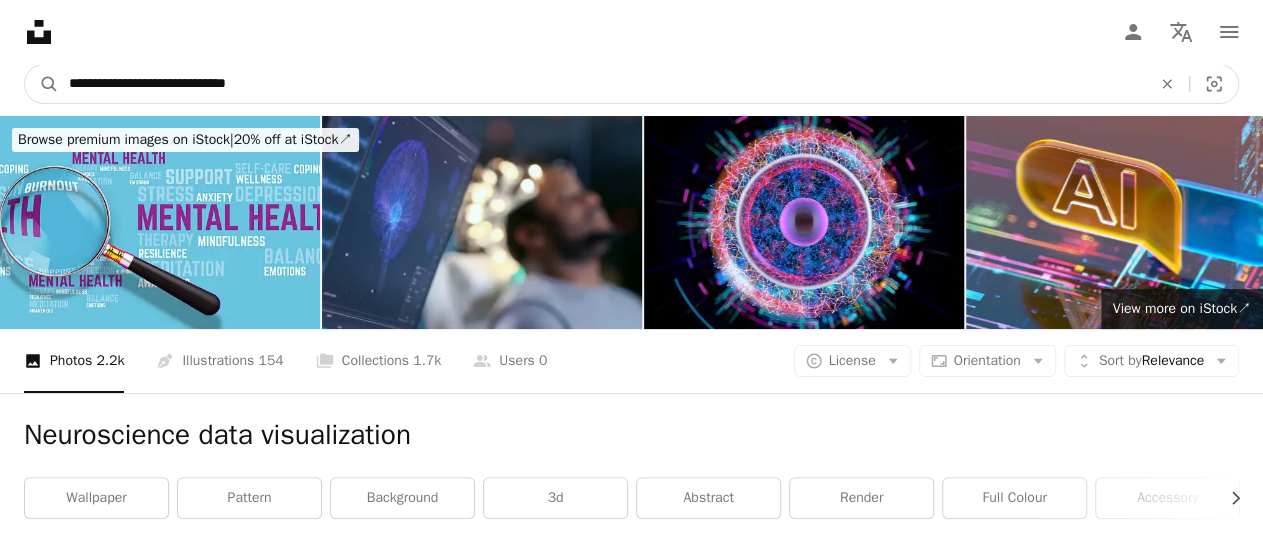 click on "**********" at bounding box center [602, 84] 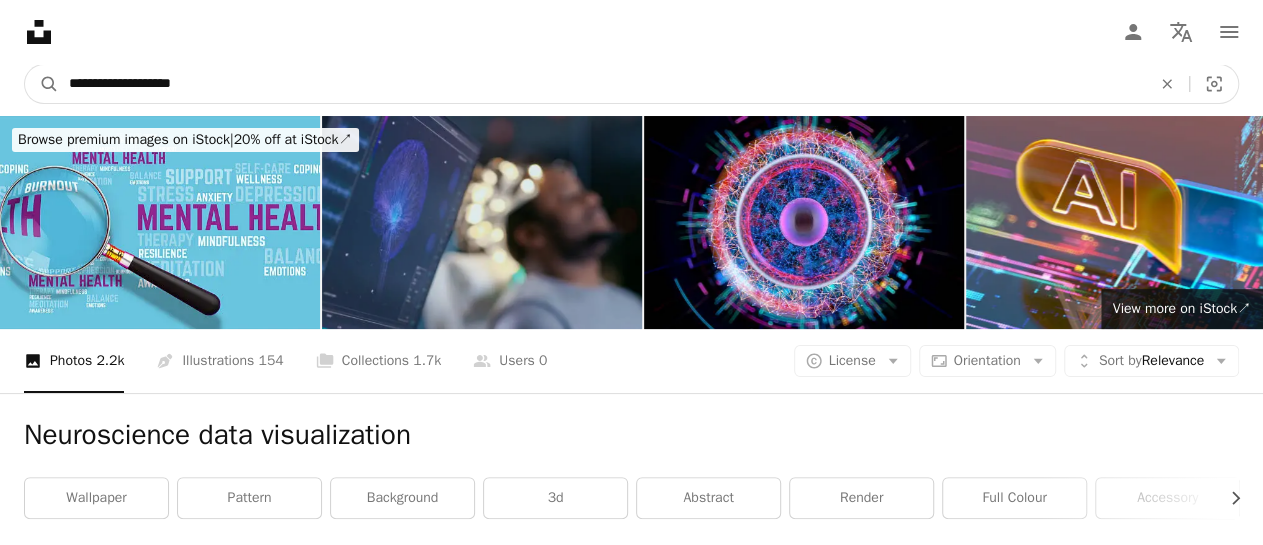 click on "A magnifying glass" at bounding box center (42, 84) 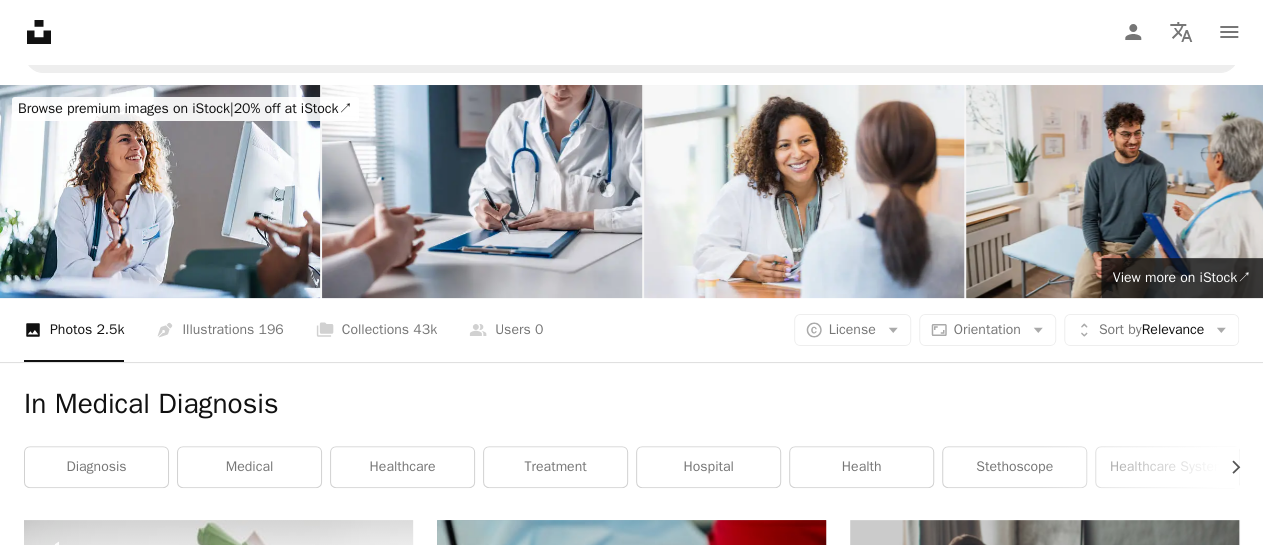 scroll, scrollTop: 0, scrollLeft: 0, axis: both 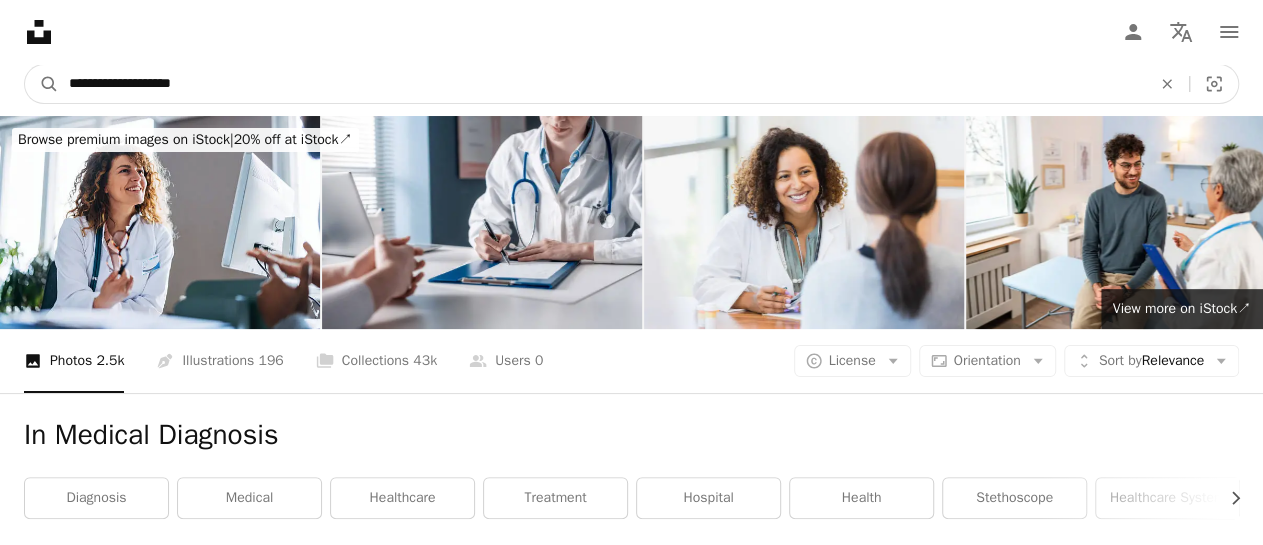 click on "**********" at bounding box center (602, 84) 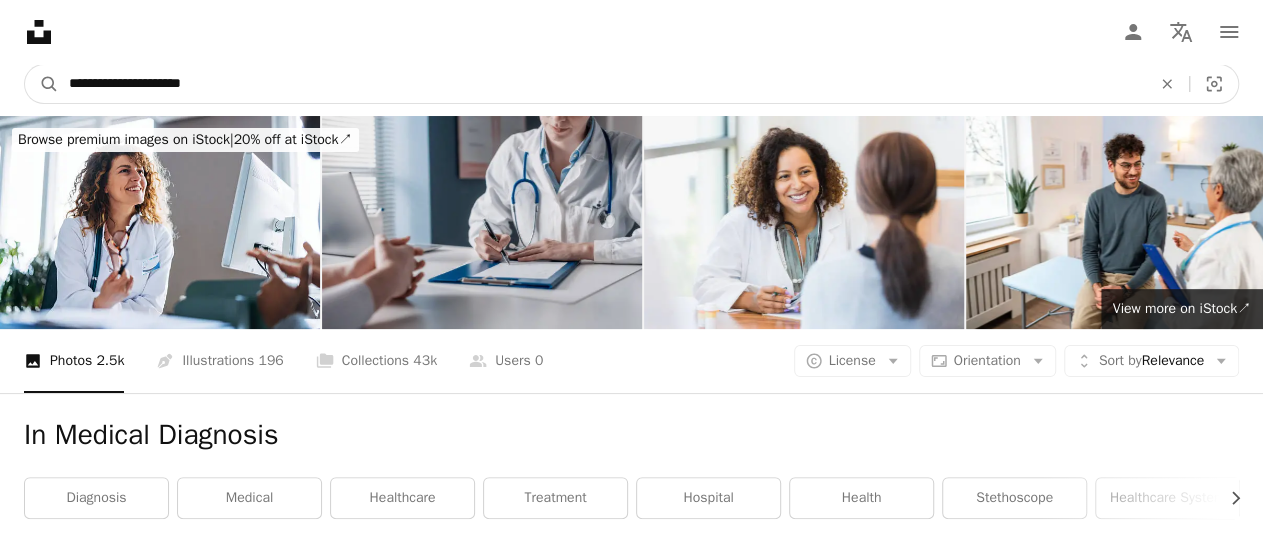 type on "**********" 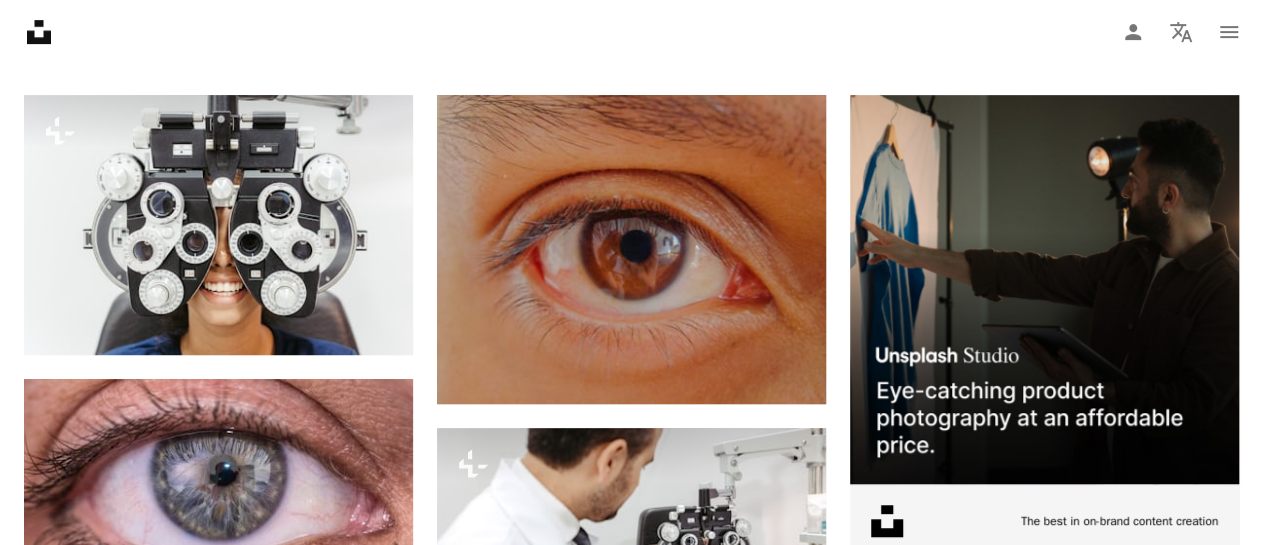 scroll, scrollTop: 0, scrollLeft: 0, axis: both 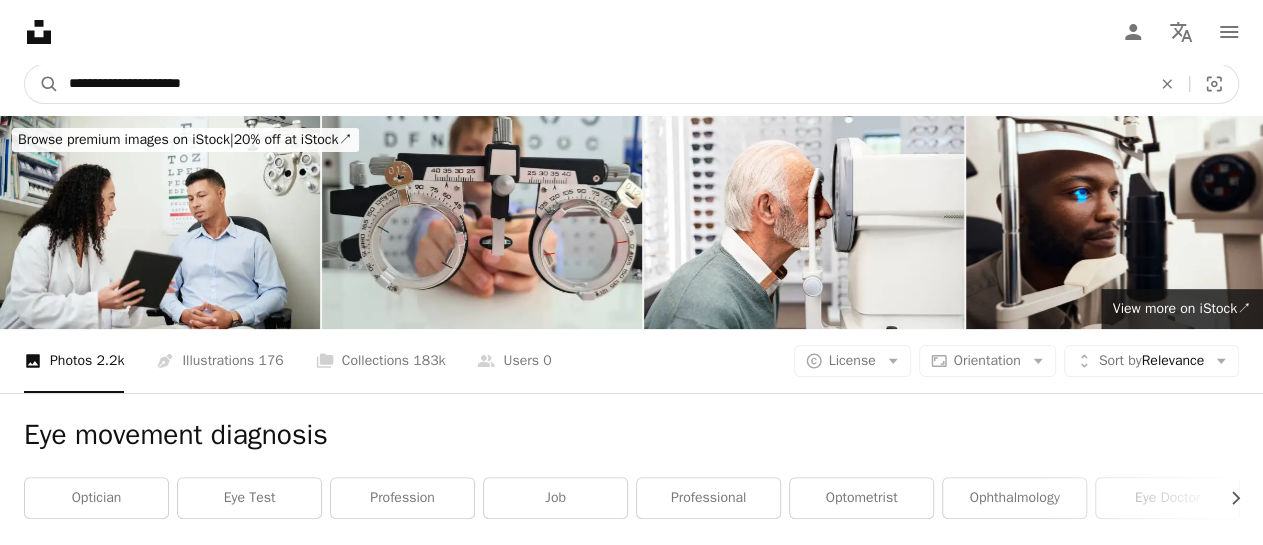 click on "**********" at bounding box center [602, 84] 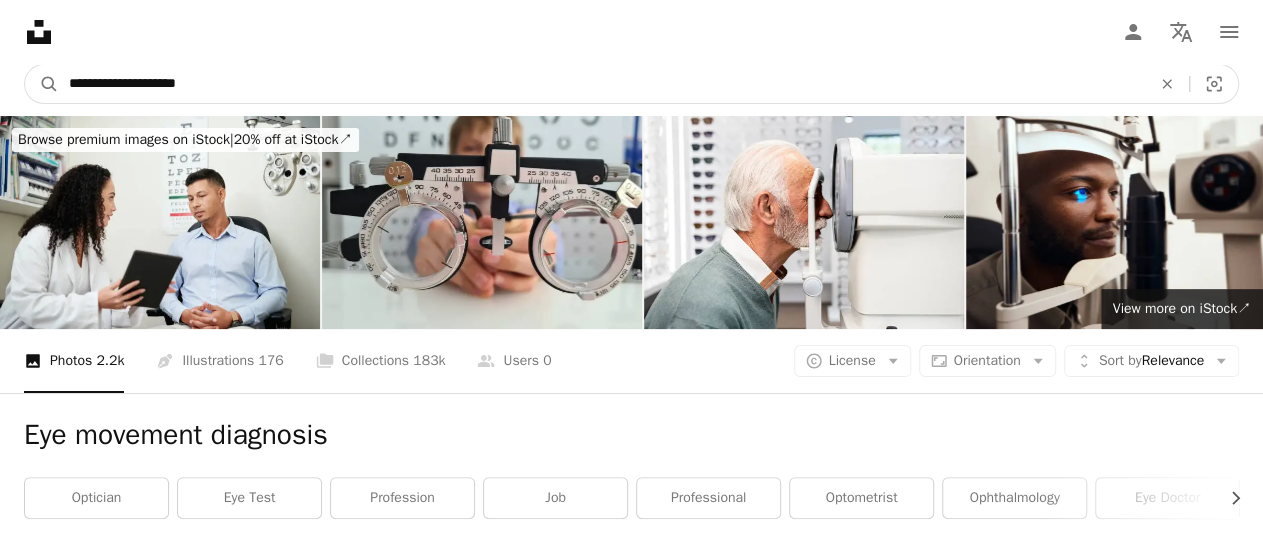 click on "A magnifying glass" at bounding box center [42, 84] 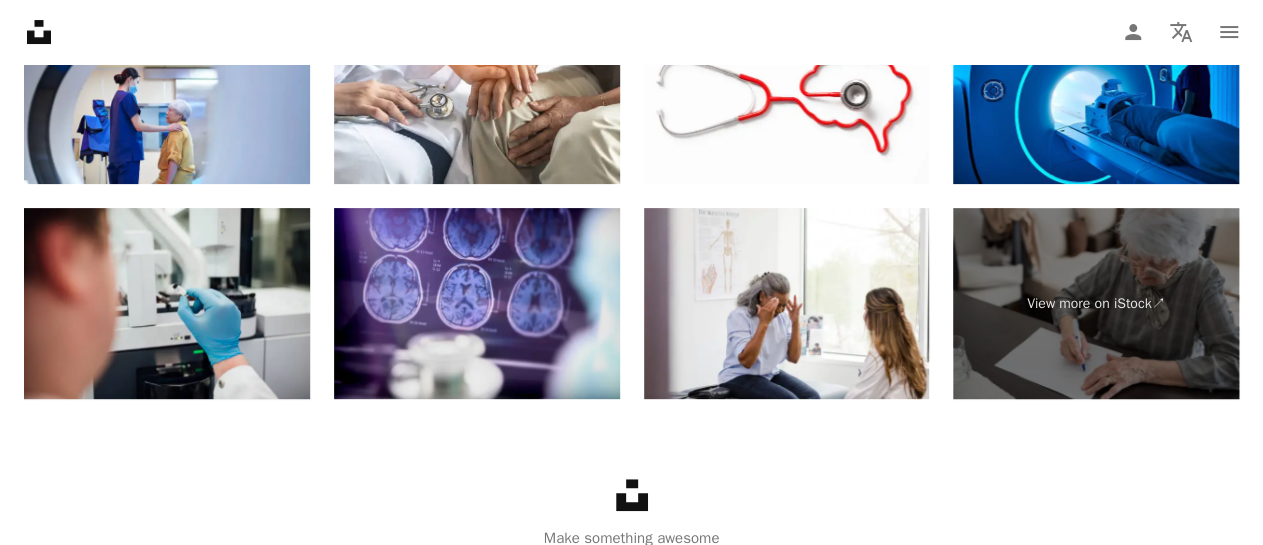 scroll, scrollTop: 3600, scrollLeft: 0, axis: vertical 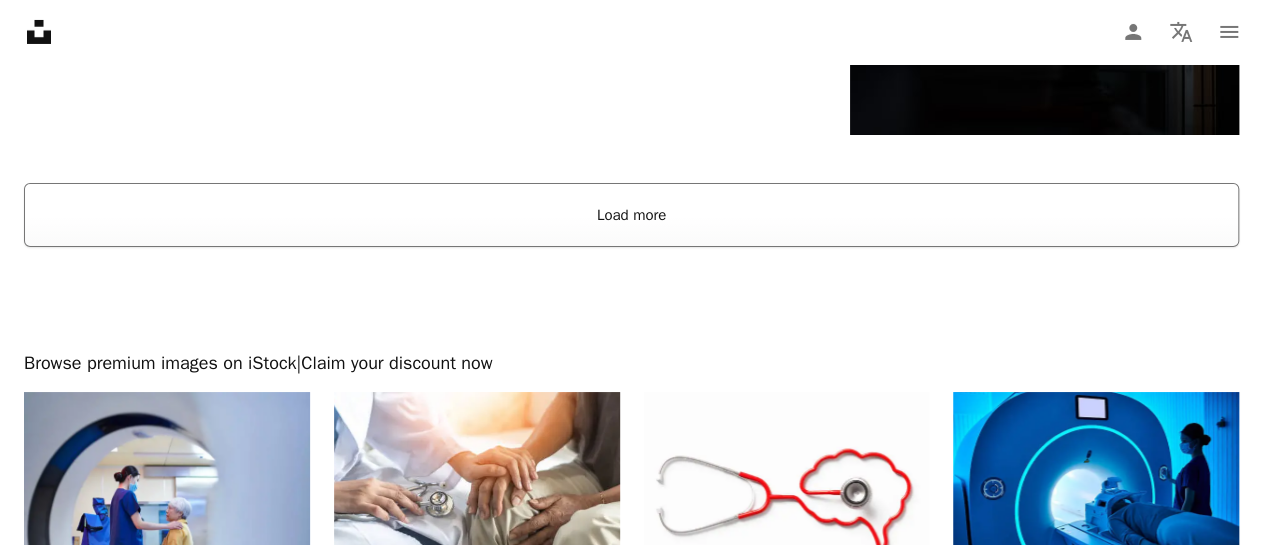 click on "Load more" at bounding box center [631, 215] 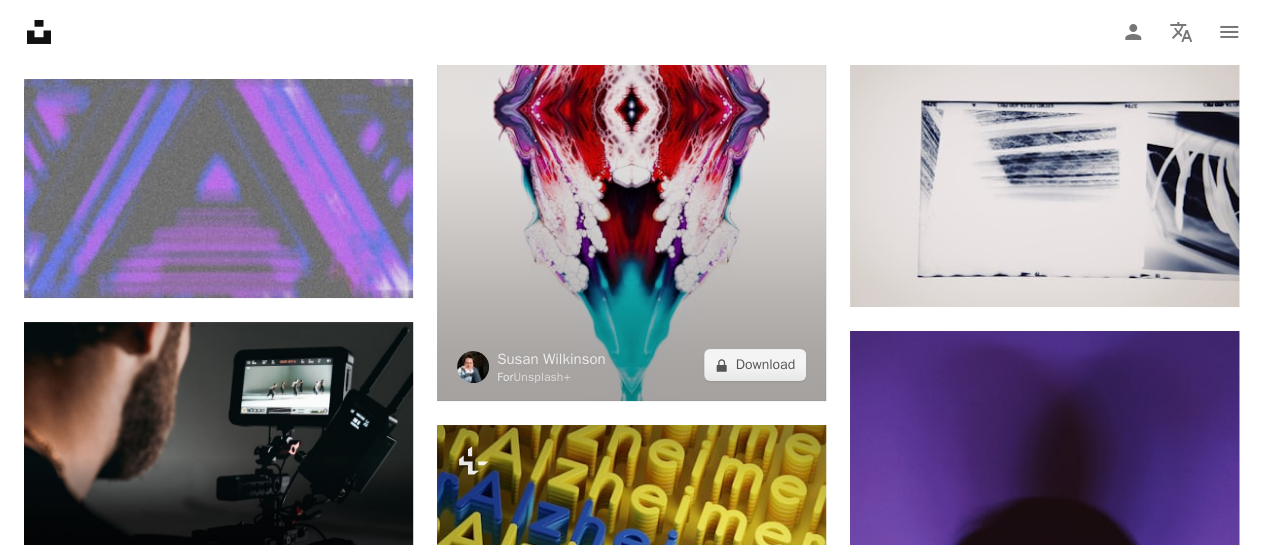 scroll, scrollTop: 3800, scrollLeft: 0, axis: vertical 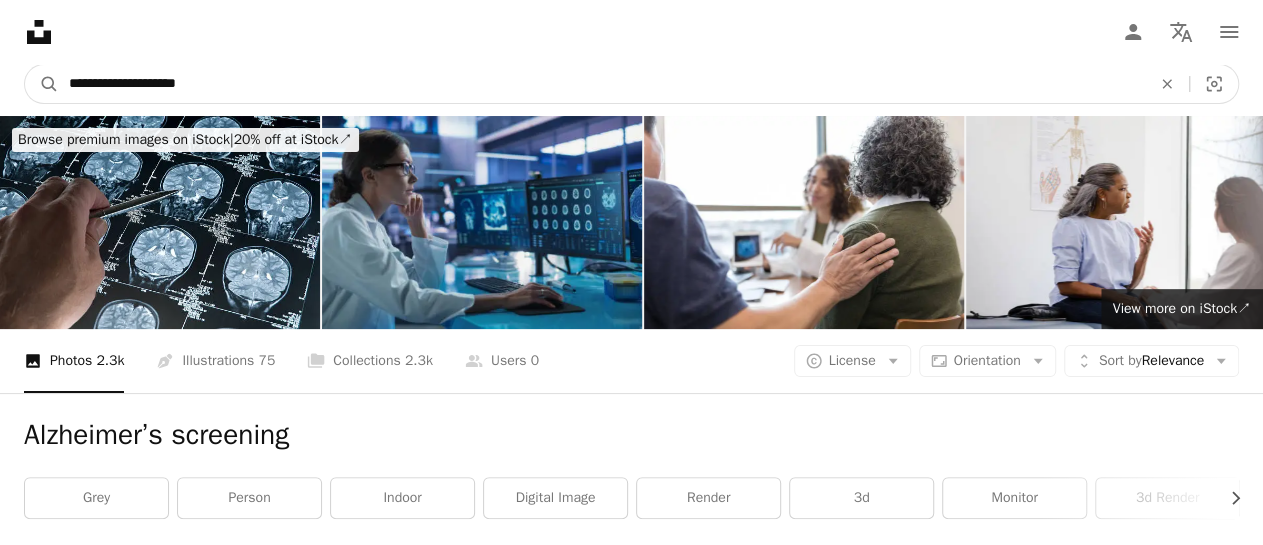 click on "**********" at bounding box center [602, 84] 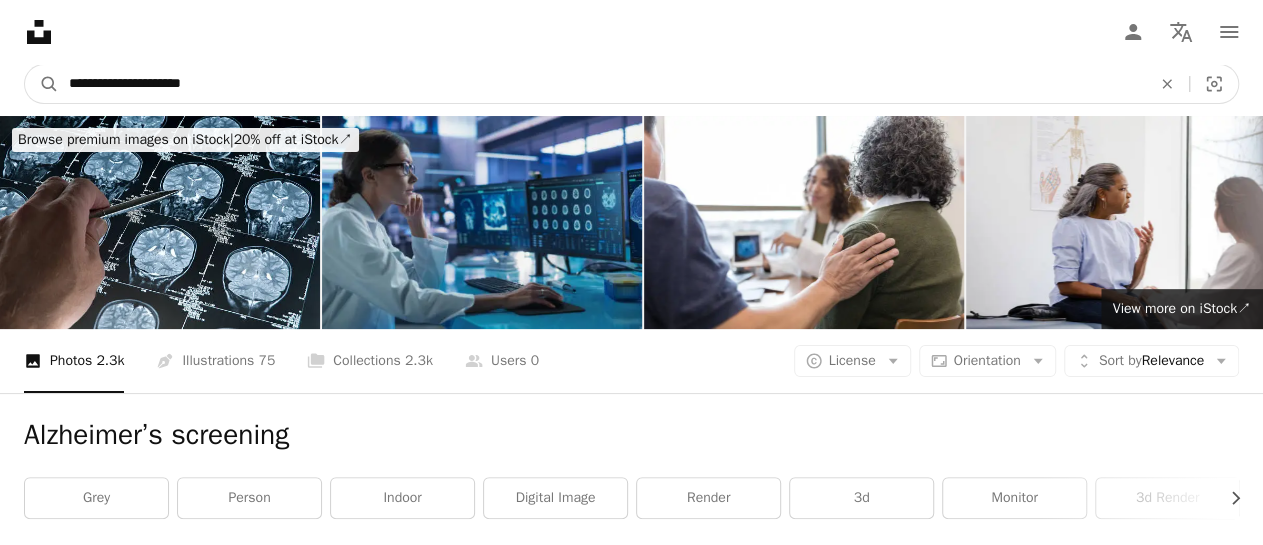 type on "**********" 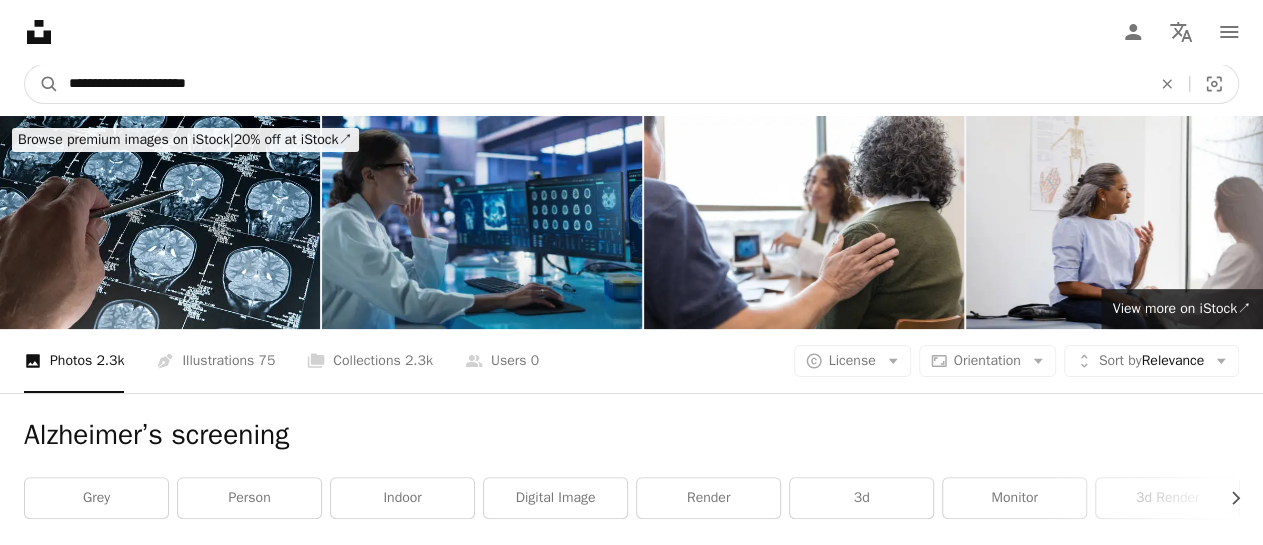 click on "A magnifying glass" at bounding box center (42, 84) 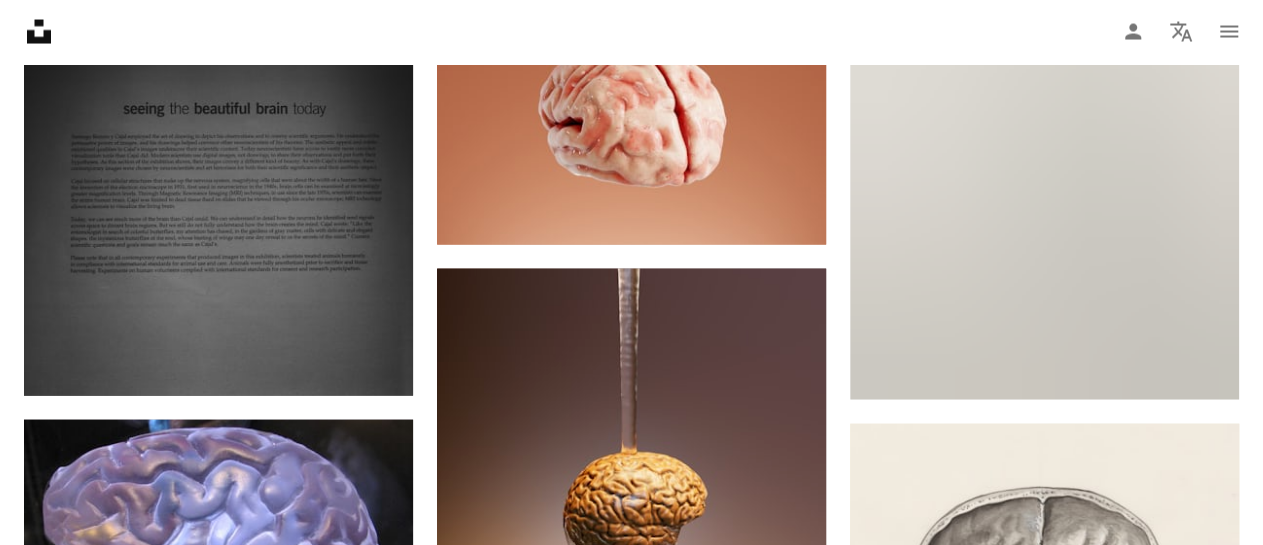 scroll, scrollTop: 1800, scrollLeft: 0, axis: vertical 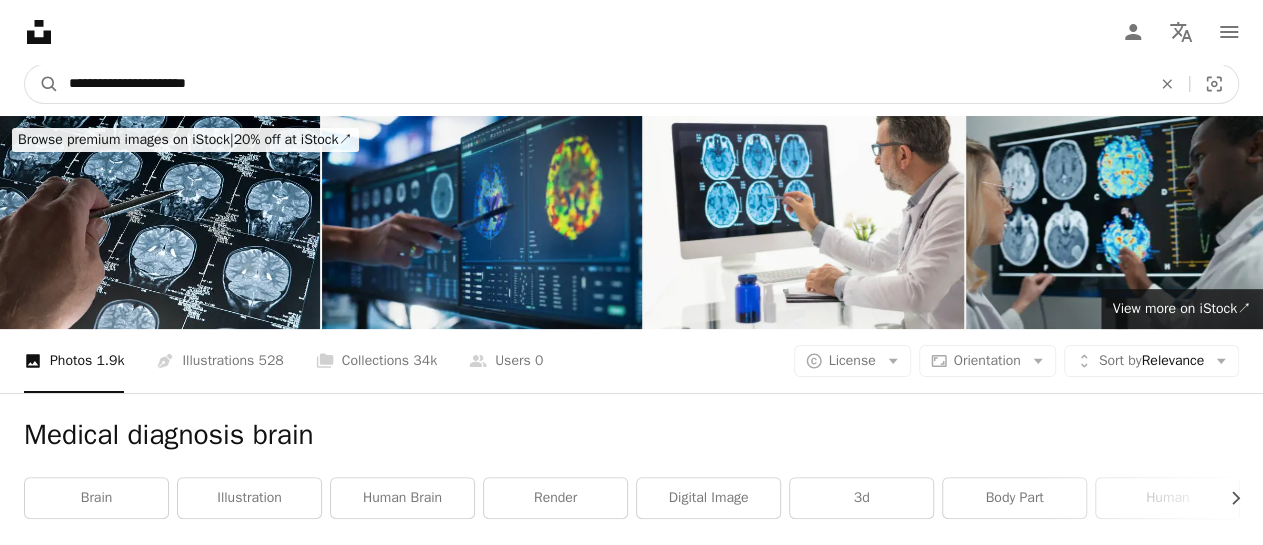 click on "**********" at bounding box center [602, 84] 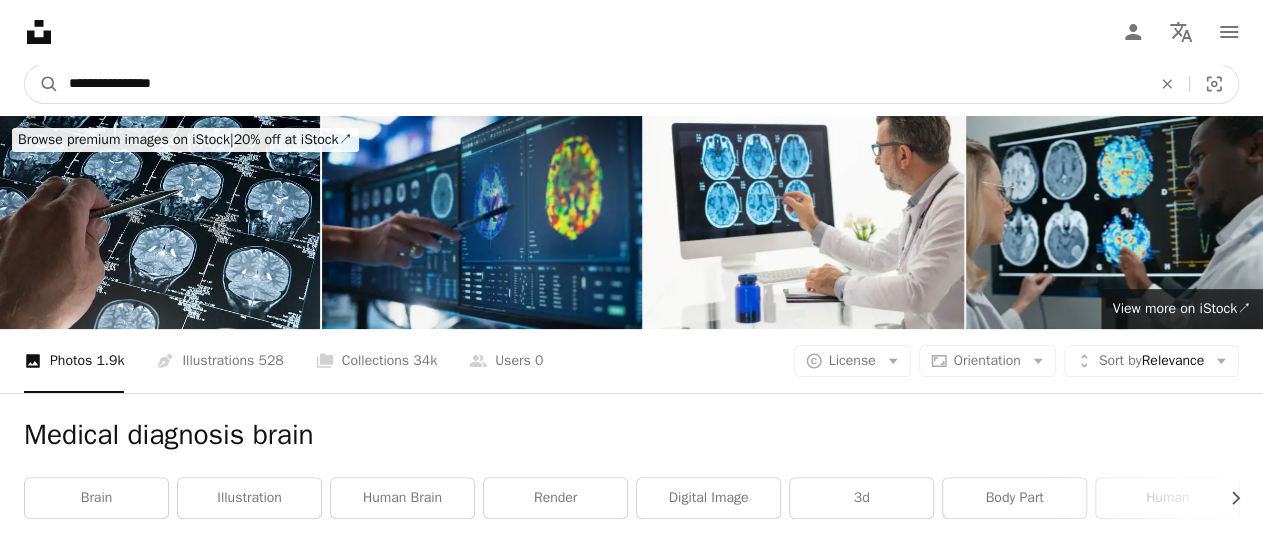 click on "A magnifying glass" at bounding box center [42, 84] 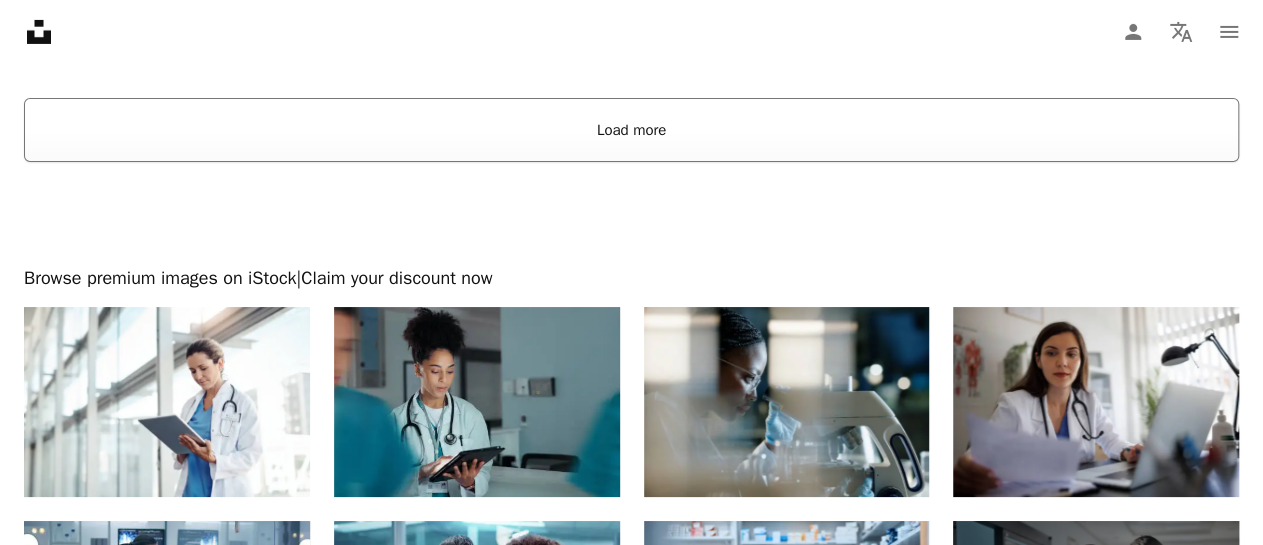 scroll, scrollTop: 3500, scrollLeft: 0, axis: vertical 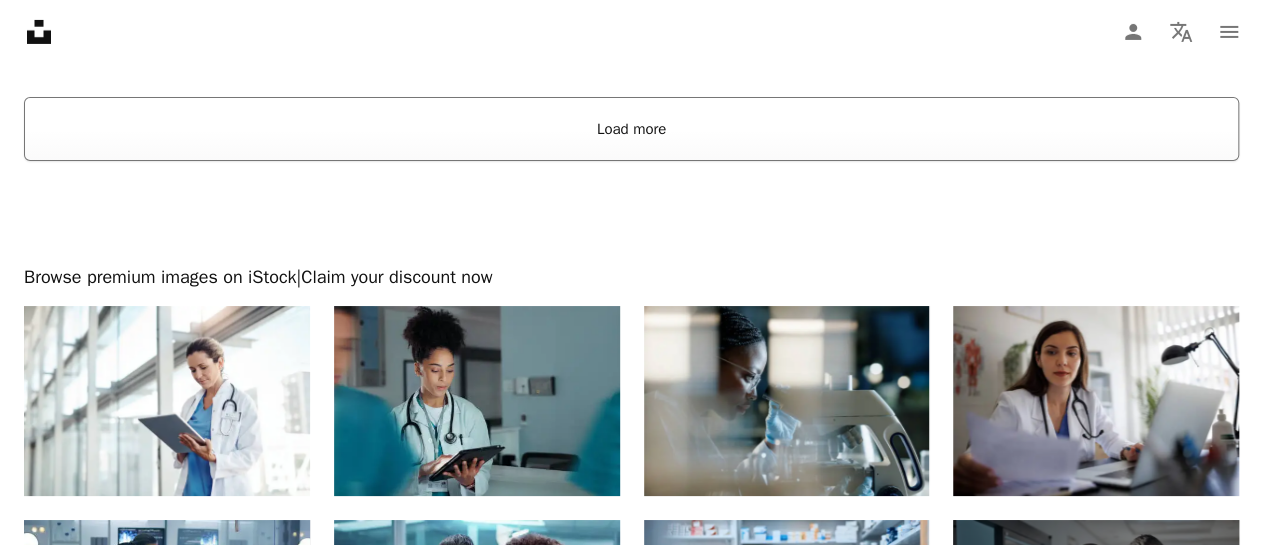 click on "Load more" at bounding box center (631, 129) 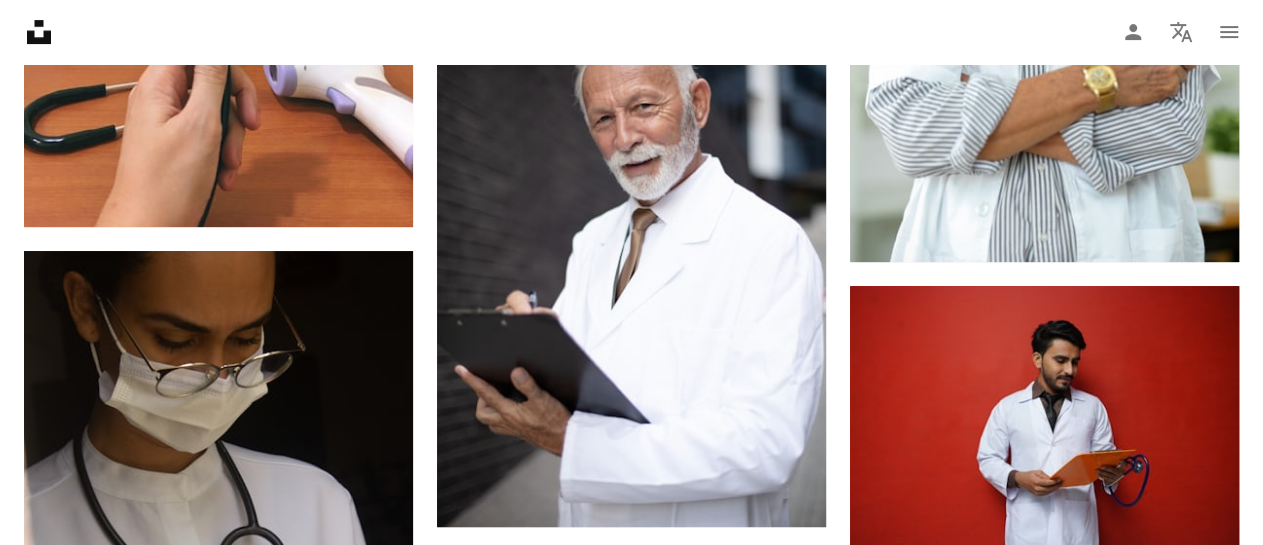scroll, scrollTop: 7600, scrollLeft: 0, axis: vertical 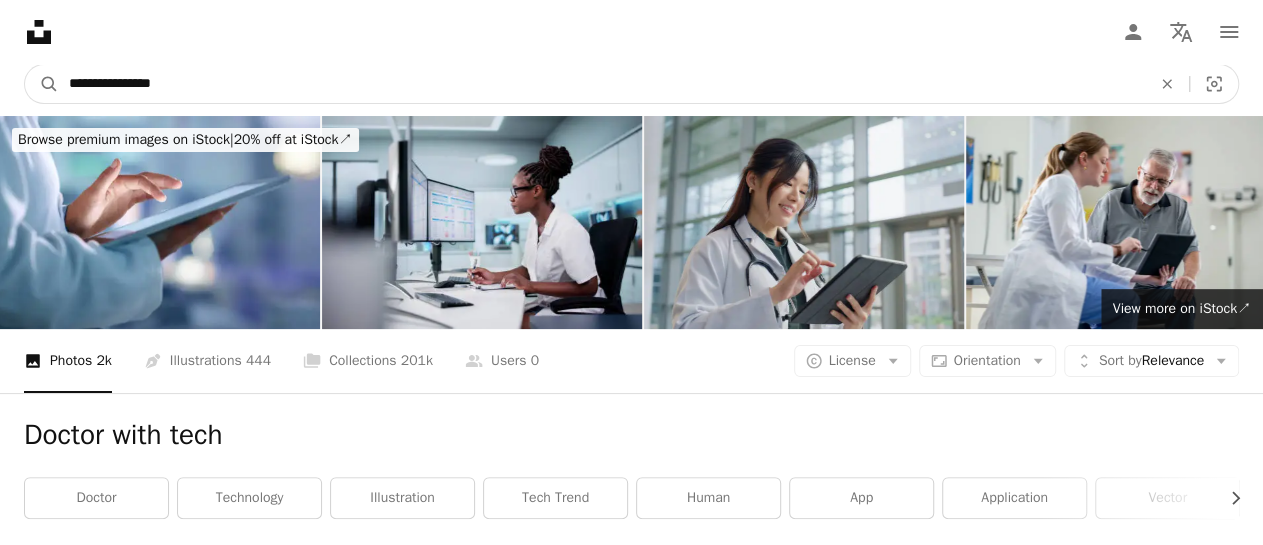 click on "**********" at bounding box center [602, 84] 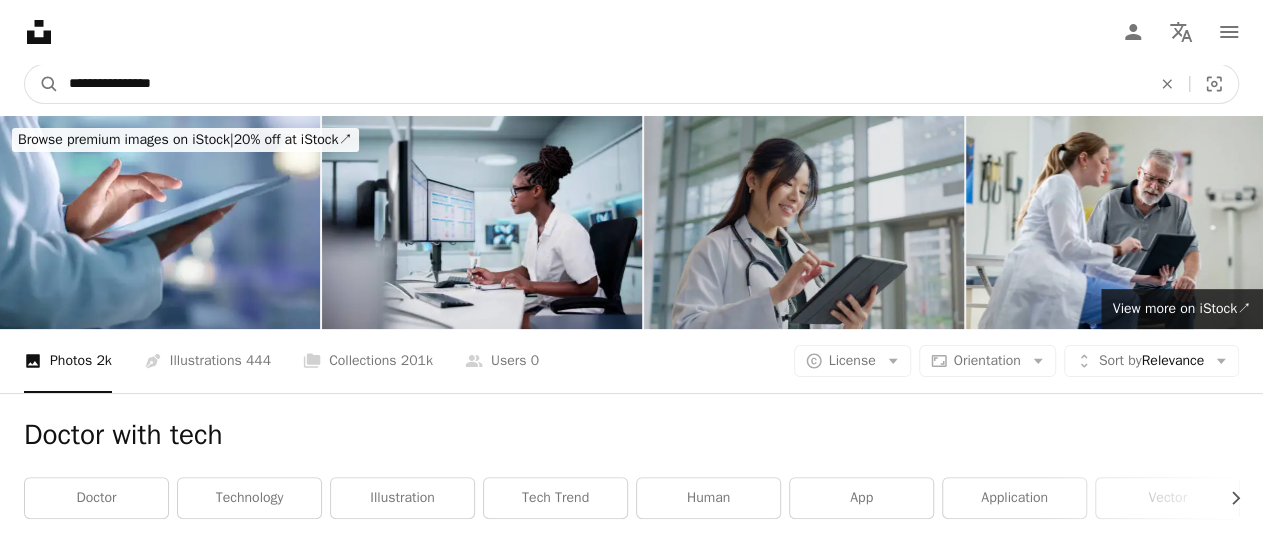 type on "**********" 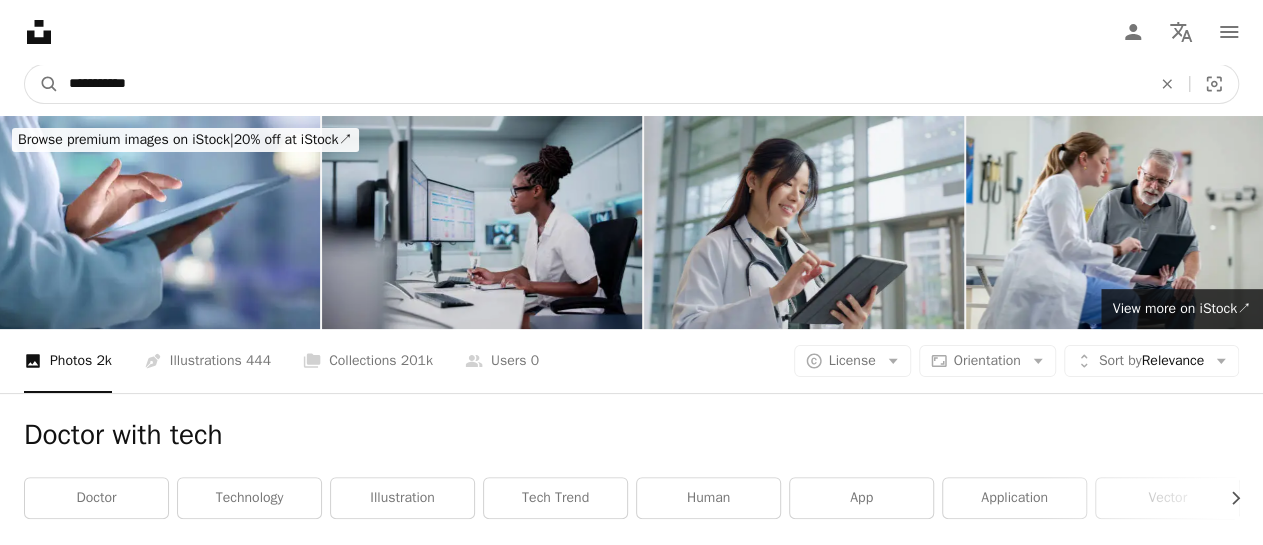 click on "A magnifying glass" at bounding box center (42, 84) 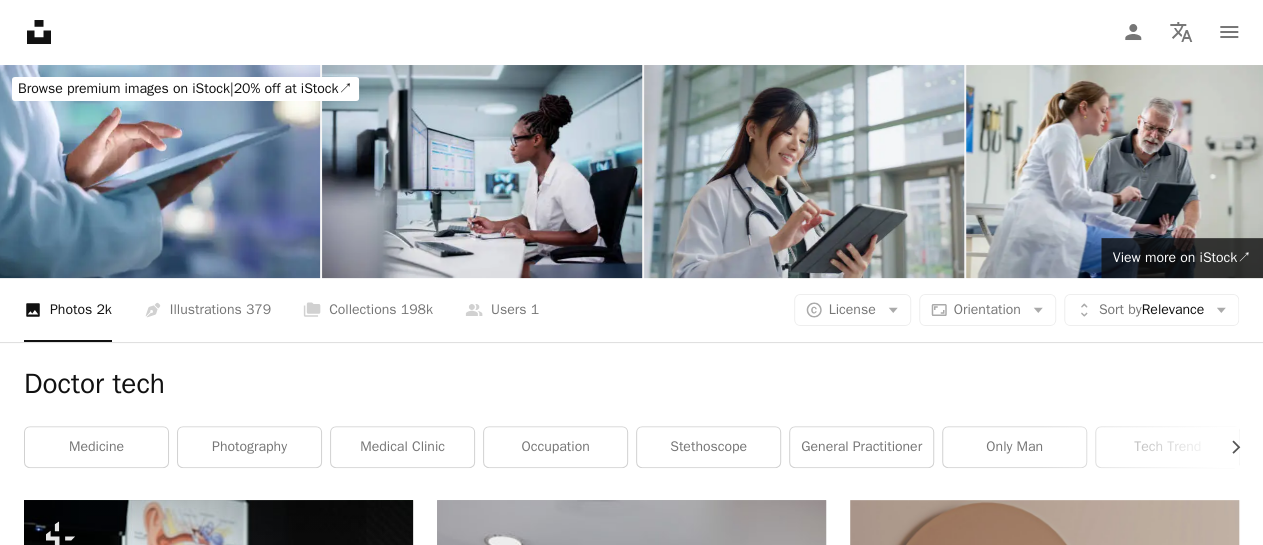 scroll, scrollTop: 0, scrollLeft: 0, axis: both 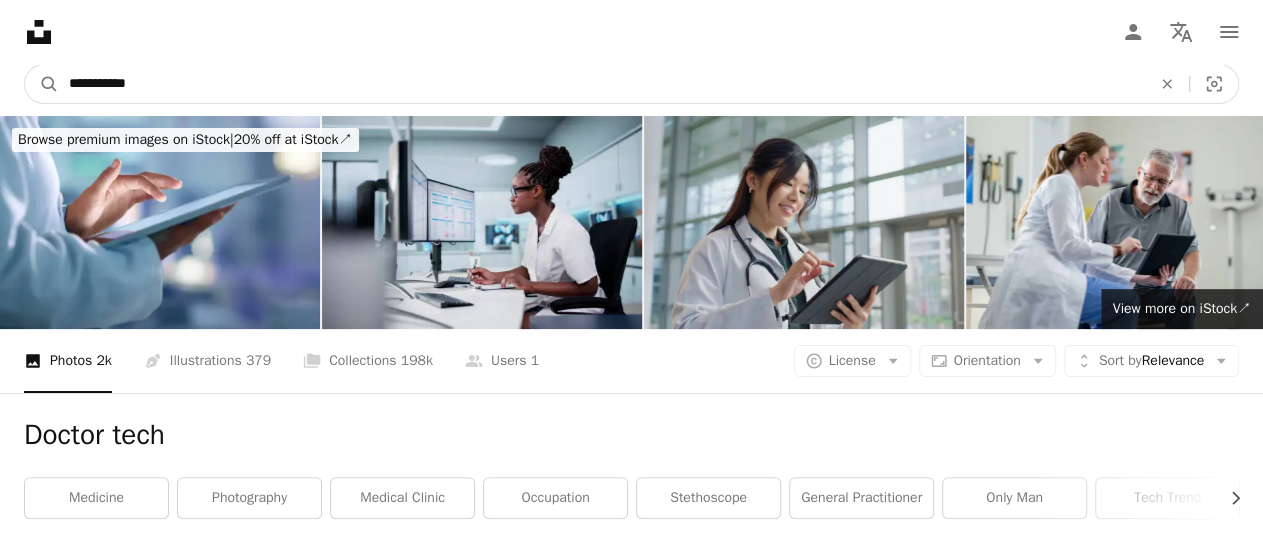 click on "**********" at bounding box center [602, 84] 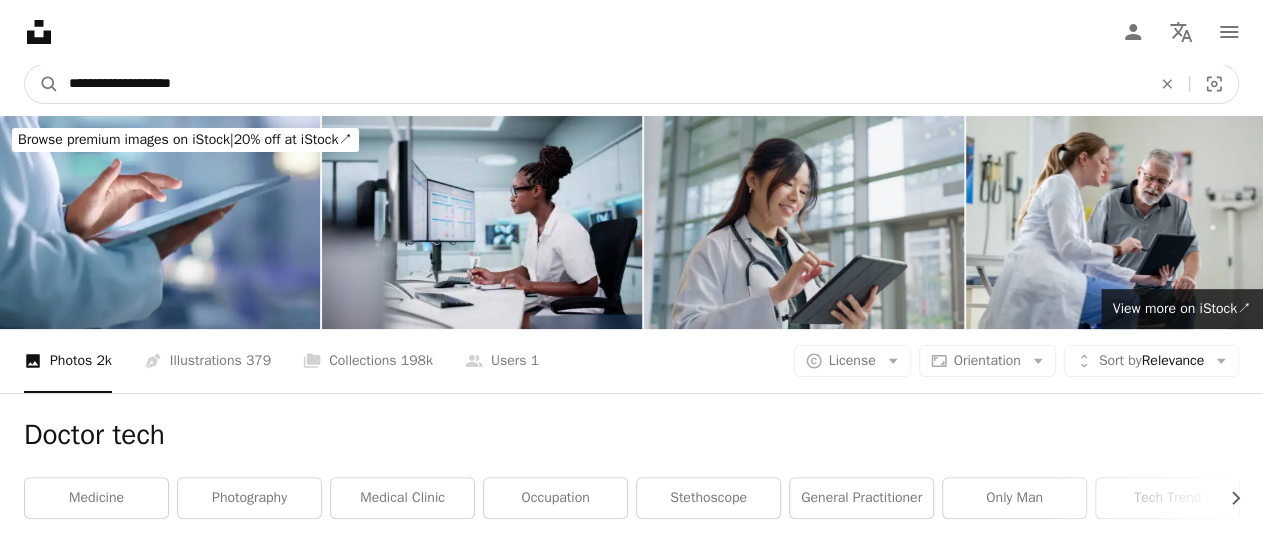 click on "A magnifying glass" at bounding box center [42, 84] 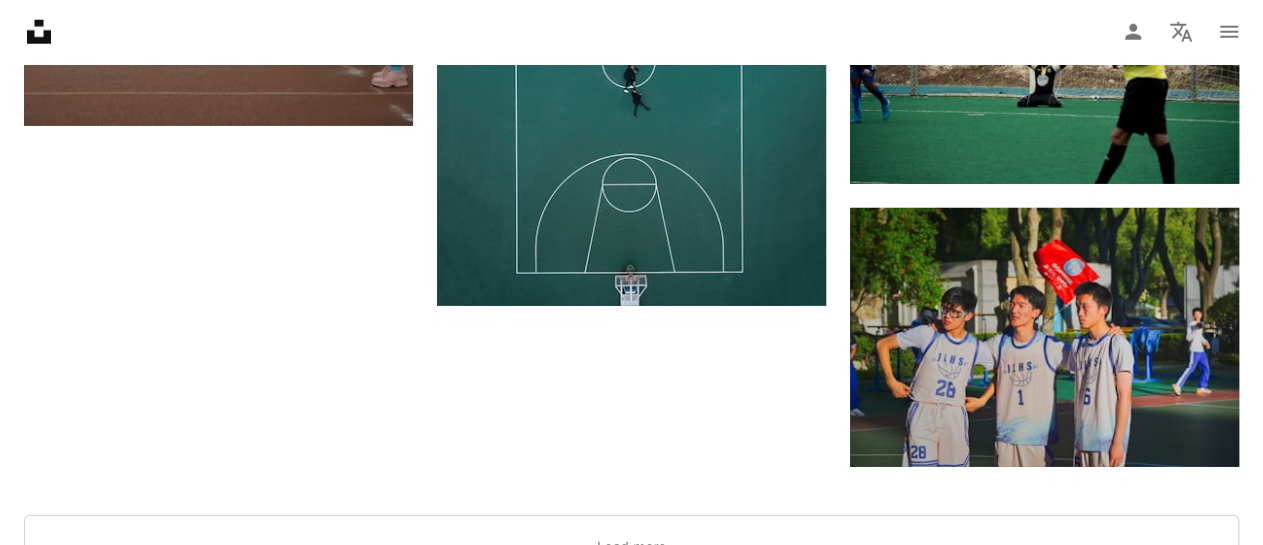 scroll, scrollTop: 3000, scrollLeft: 0, axis: vertical 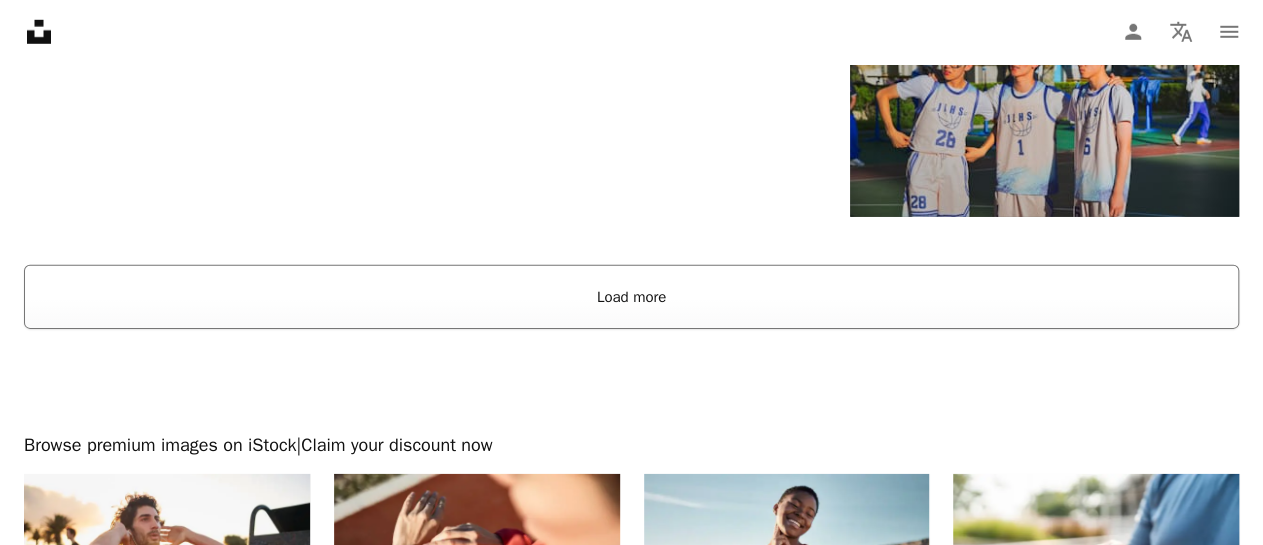 click on "Load more" at bounding box center [631, 297] 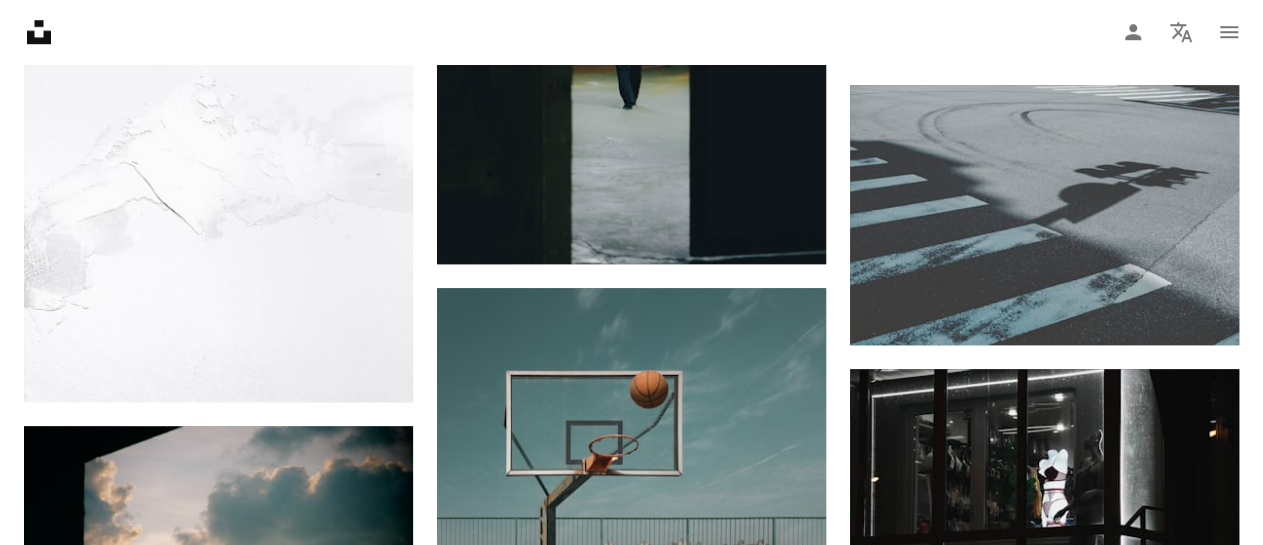 scroll, scrollTop: 8300, scrollLeft: 0, axis: vertical 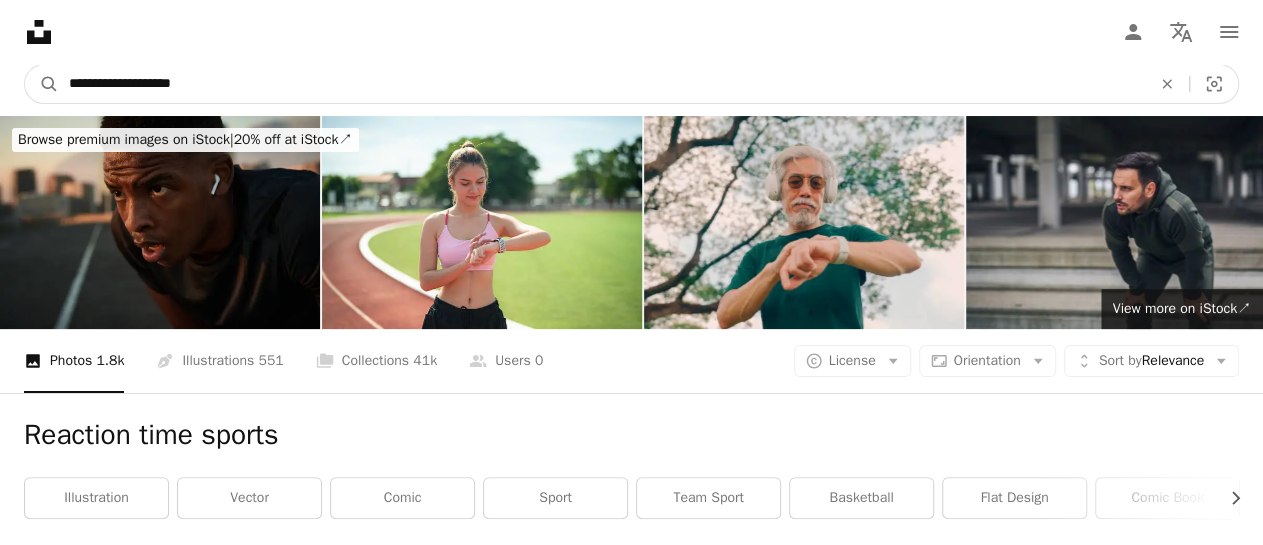 click on "**********" at bounding box center (602, 84) 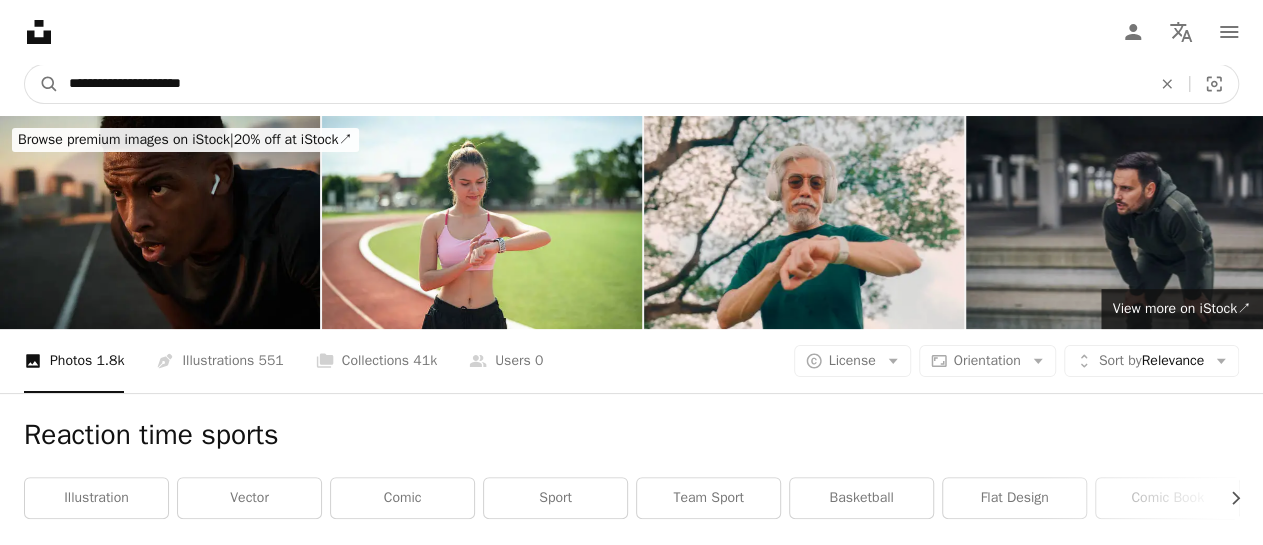 click on "A magnifying glass" at bounding box center (42, 84) 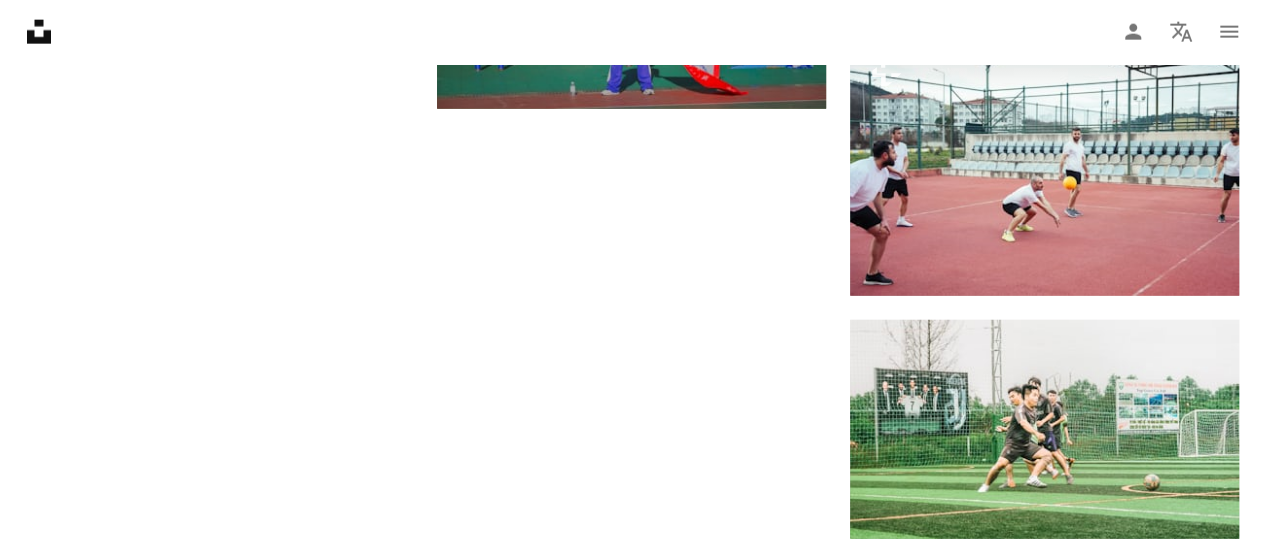 scroll, scrollTop: 2900, scrollLeft: 0, axis: vertical 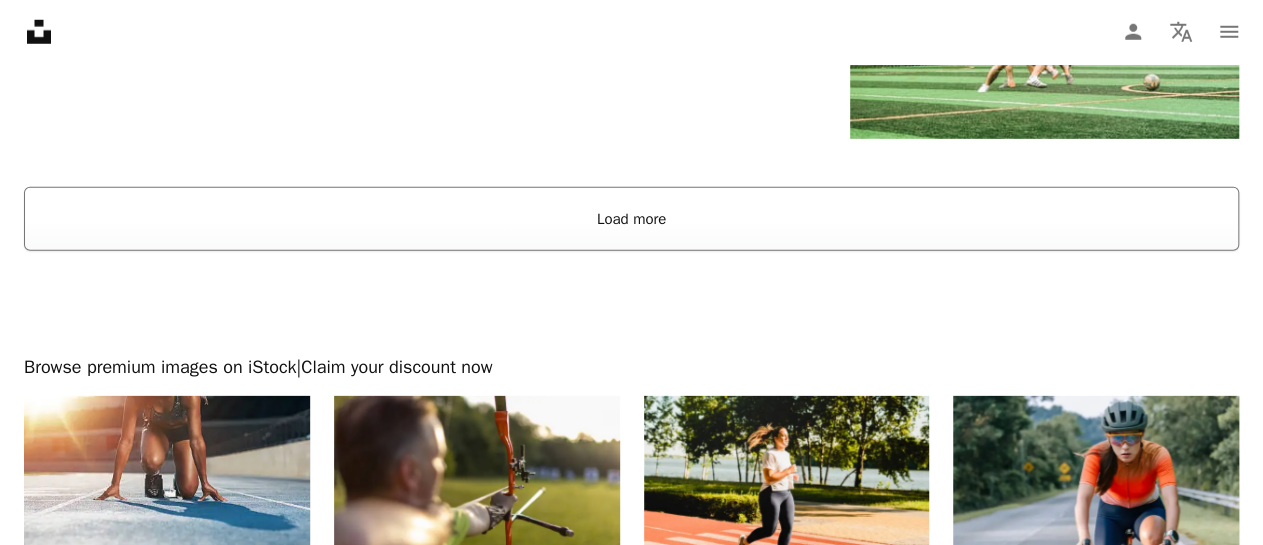 click on "Load more" at bounding box center (631, 219) 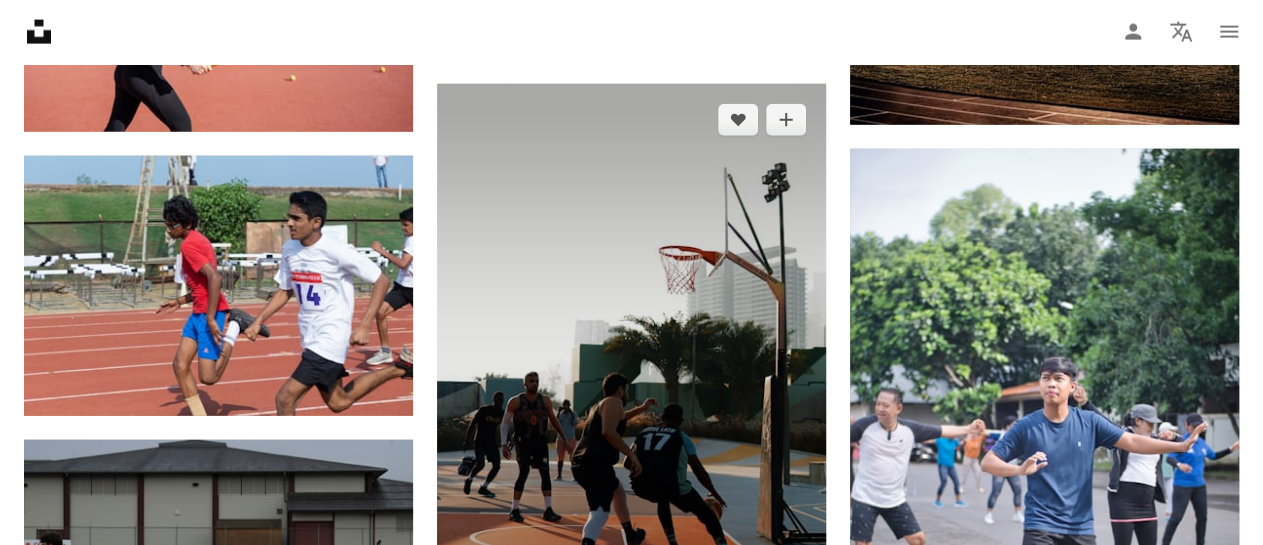 scroll, scrollTop: 9500, scrollLeft: 0, axis: vertical 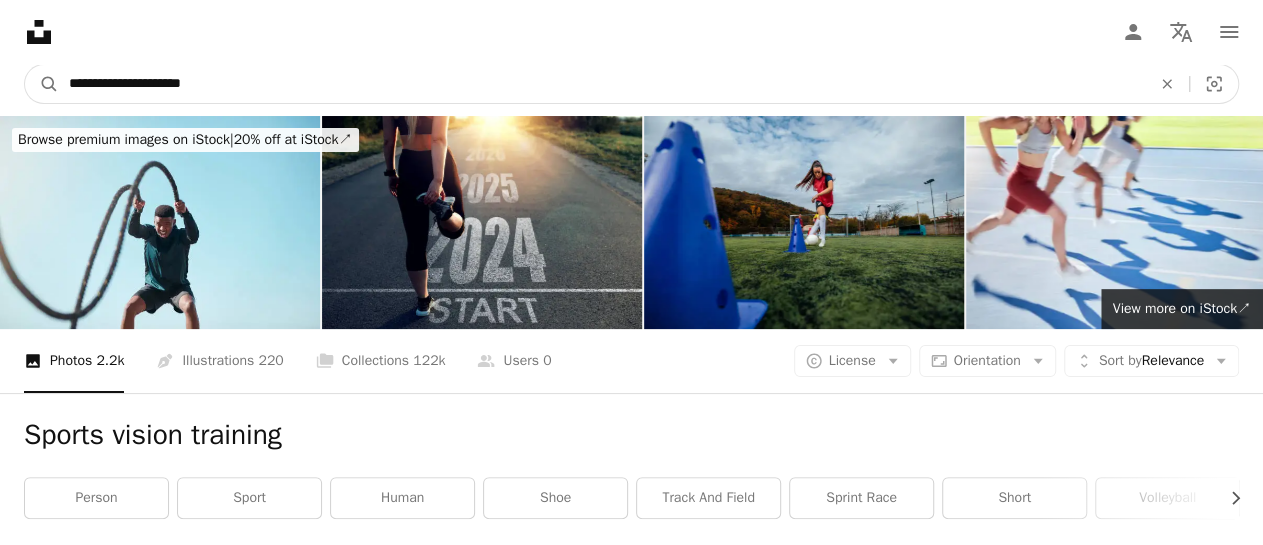 click on "**********" at bounding box center (602, 84) 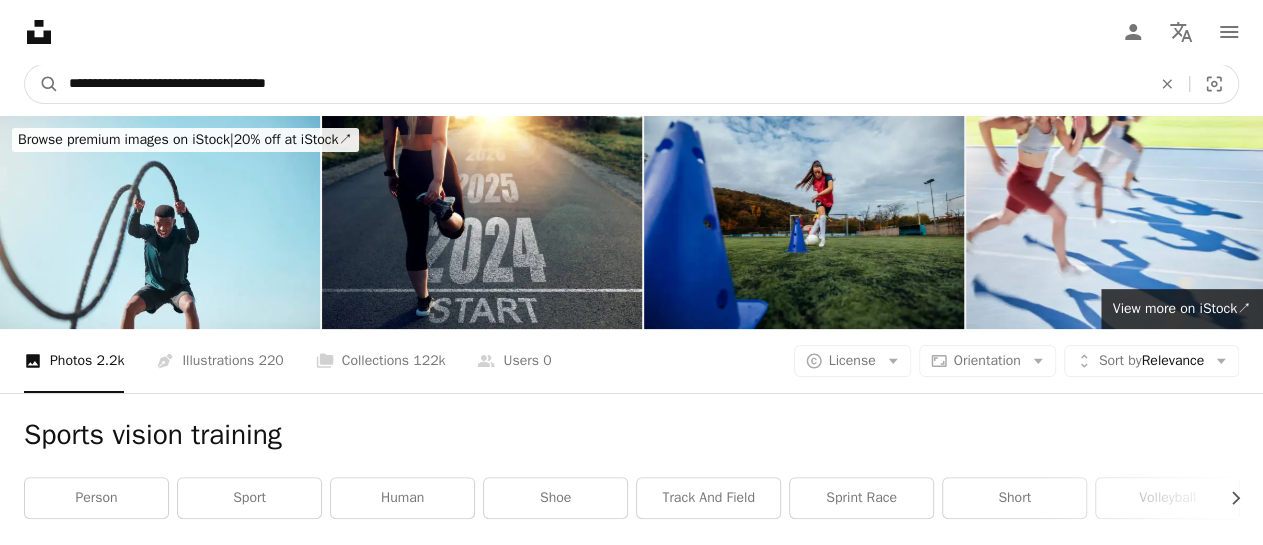 type on "**********" 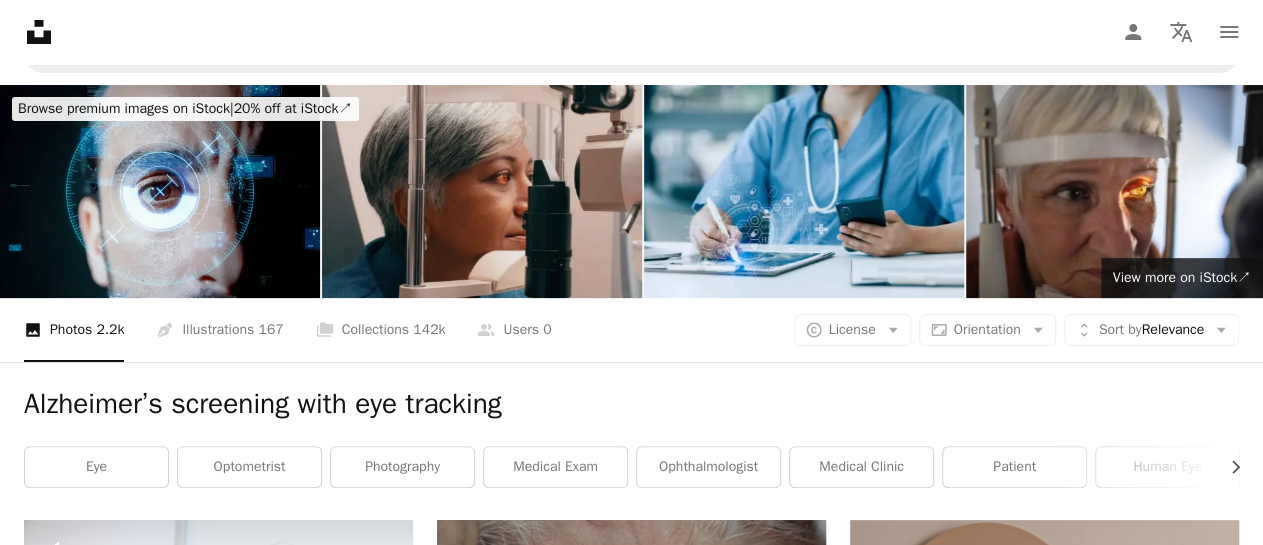 scroll, scrollTop: 0, scrollLeft: 0, axis: both 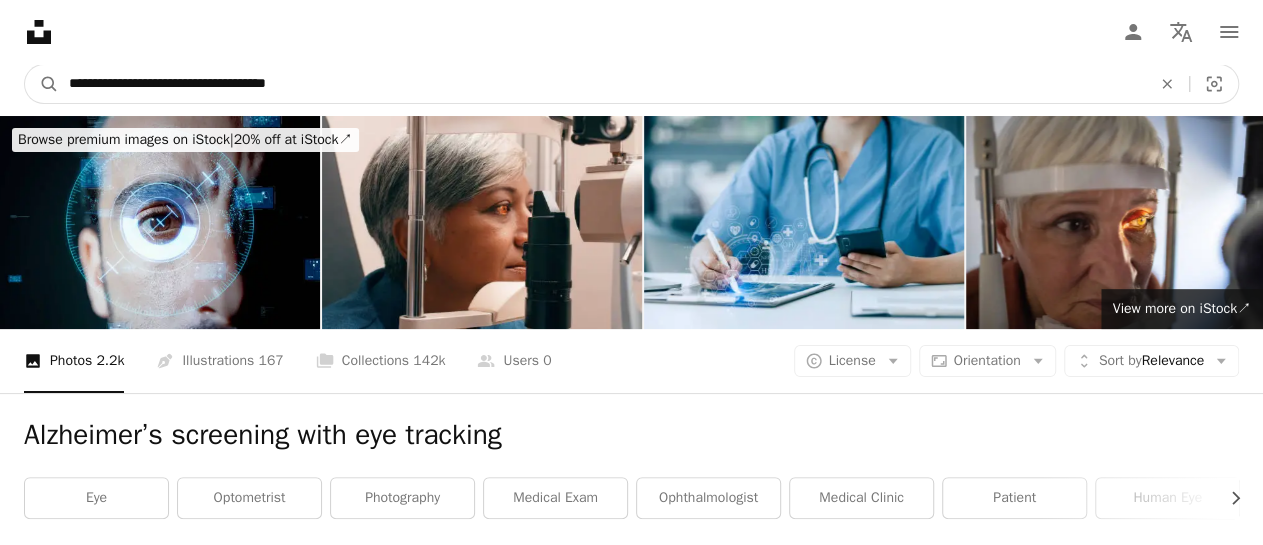 drag, startPoint x: 238, startPoint y: 92, endPoint x: 16, endPoint y: -3, distance: 241.47256 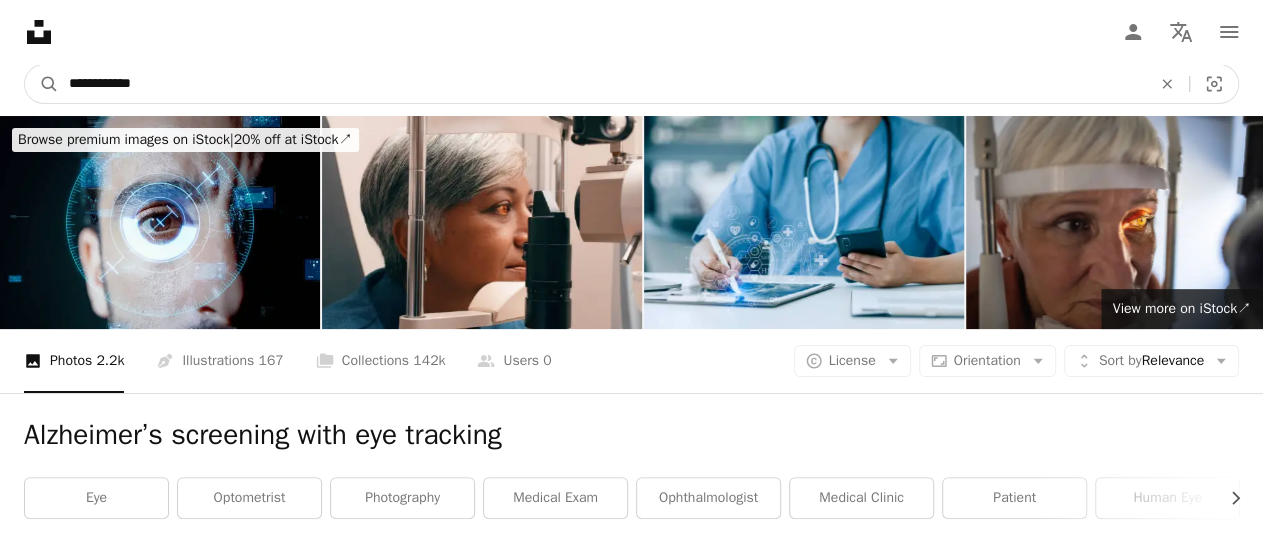 click on "A magnifying glass" at bounding box center (42, 84) 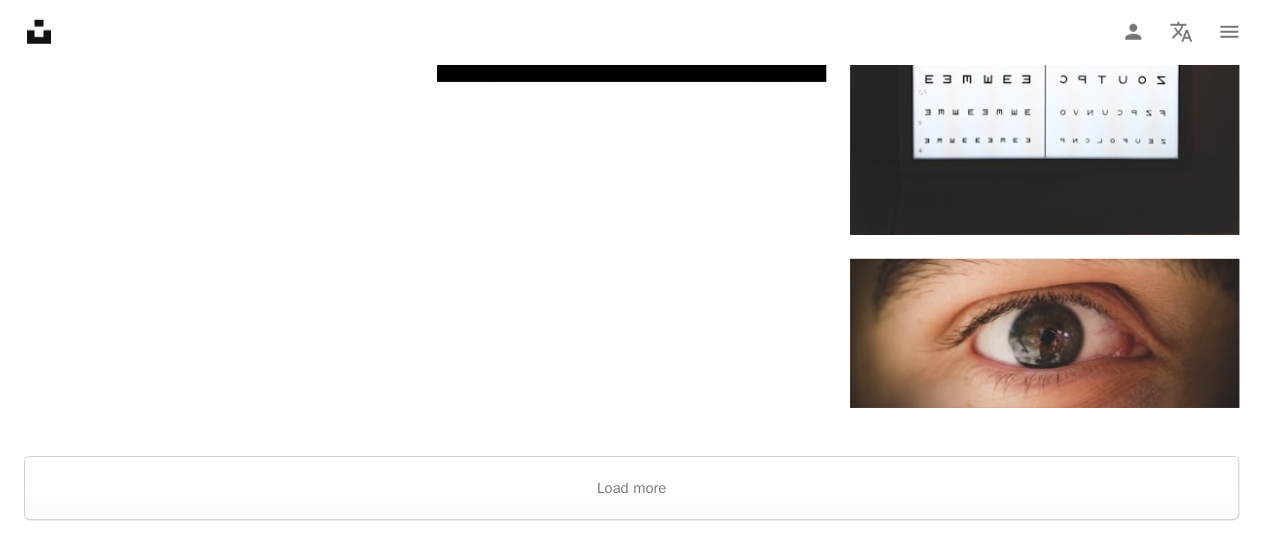 scroll, scrollTop: 3000, scrollLeft: 0, axis: vertical 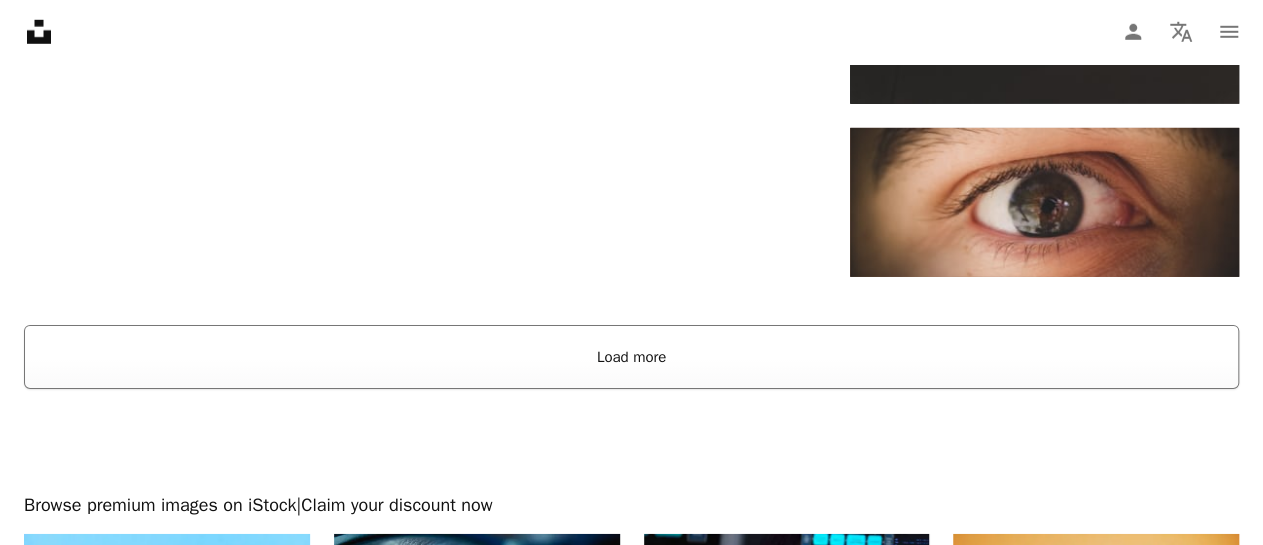 click on "Load more" at bounding box center (631, 357) 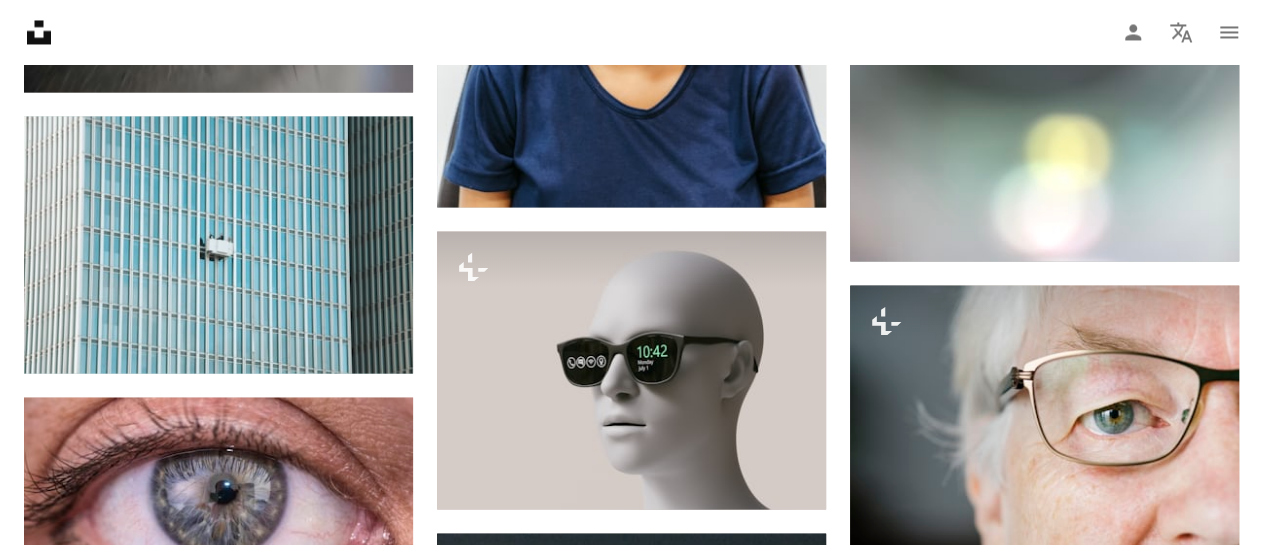 scroll, scrollTop: 13000, scrollLeft: 0, axis: vertical 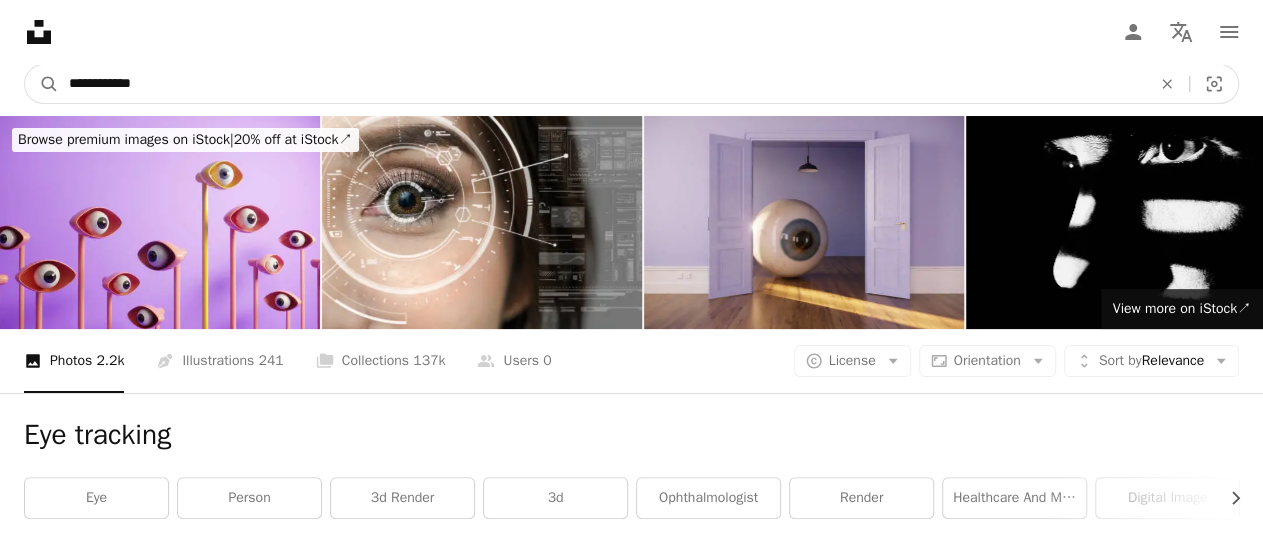 click on "**********" at bounding box center (602, 84) 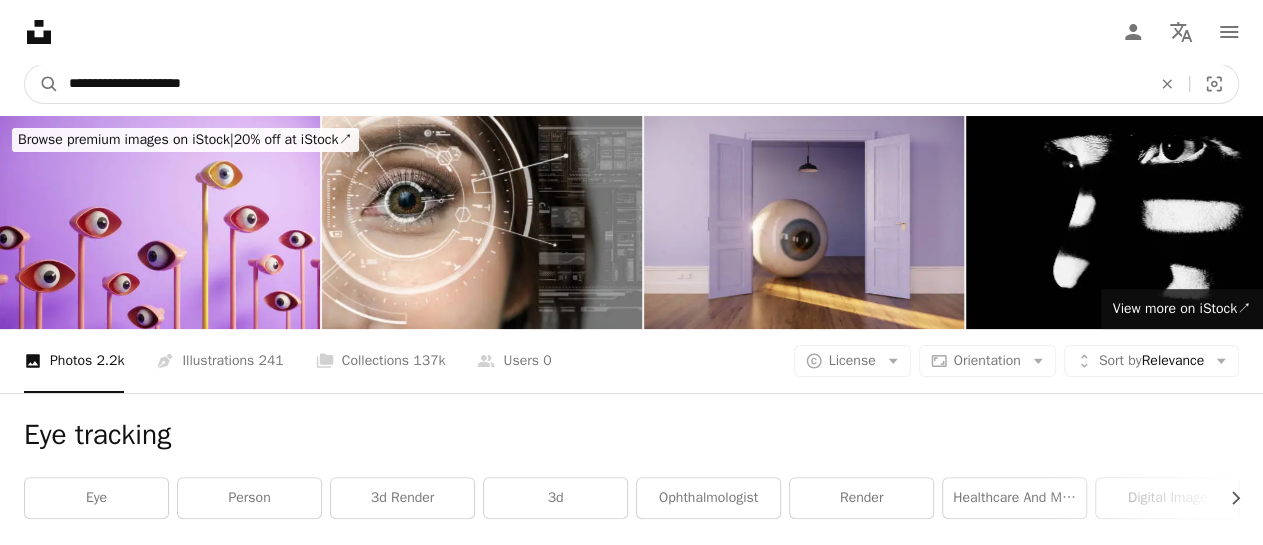 click on "A magnifying glass" at bounding box center (42, 84) 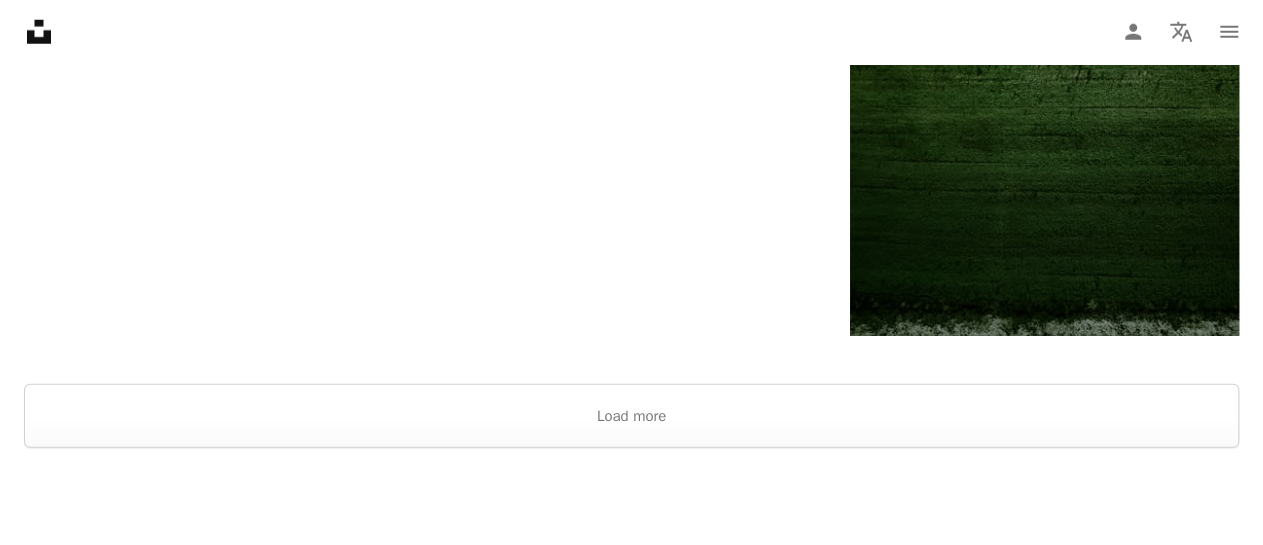 scroll, scrollTop: 3000, scrollLeft: 0, axis: vertical 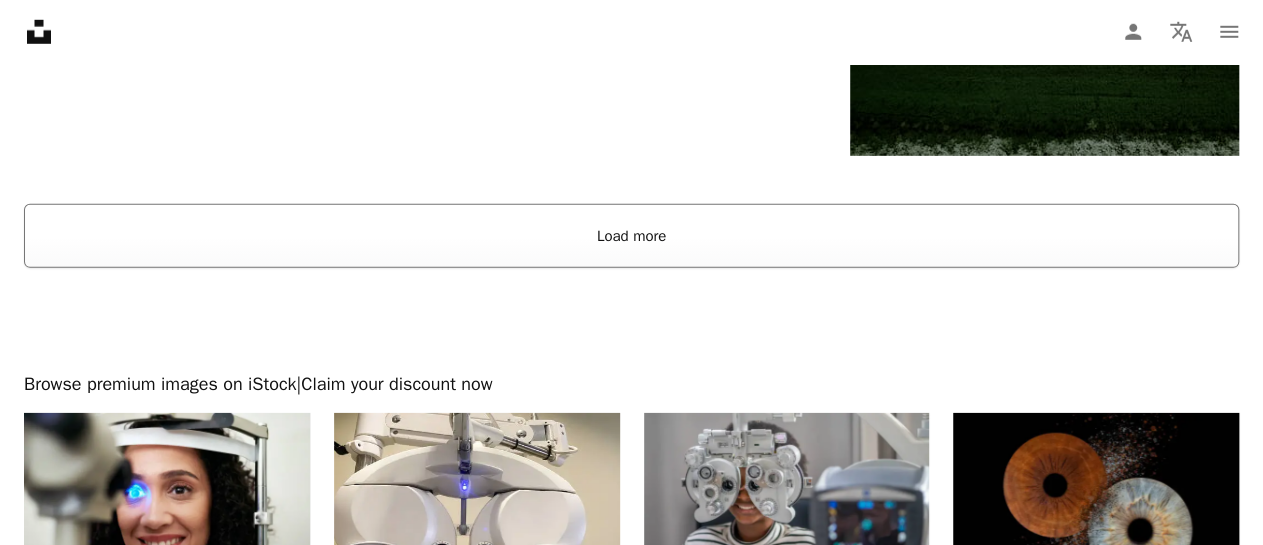 click on "Load more" at bounding box center [631, 236] 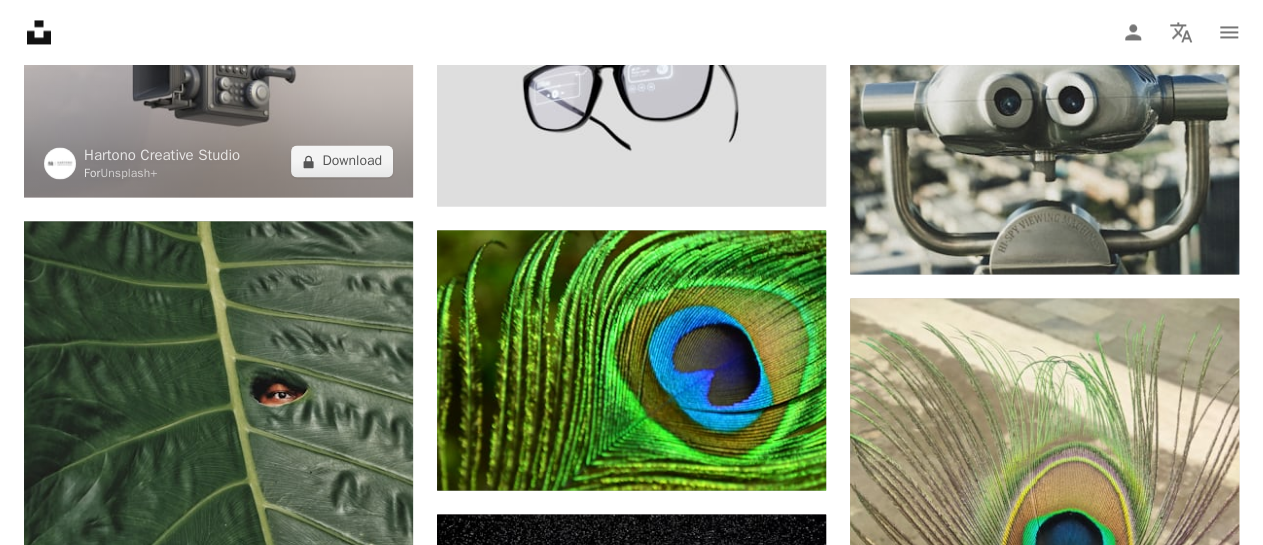 scroll, scrollTop: 16100, scrollLeft: 0, axis: vertical 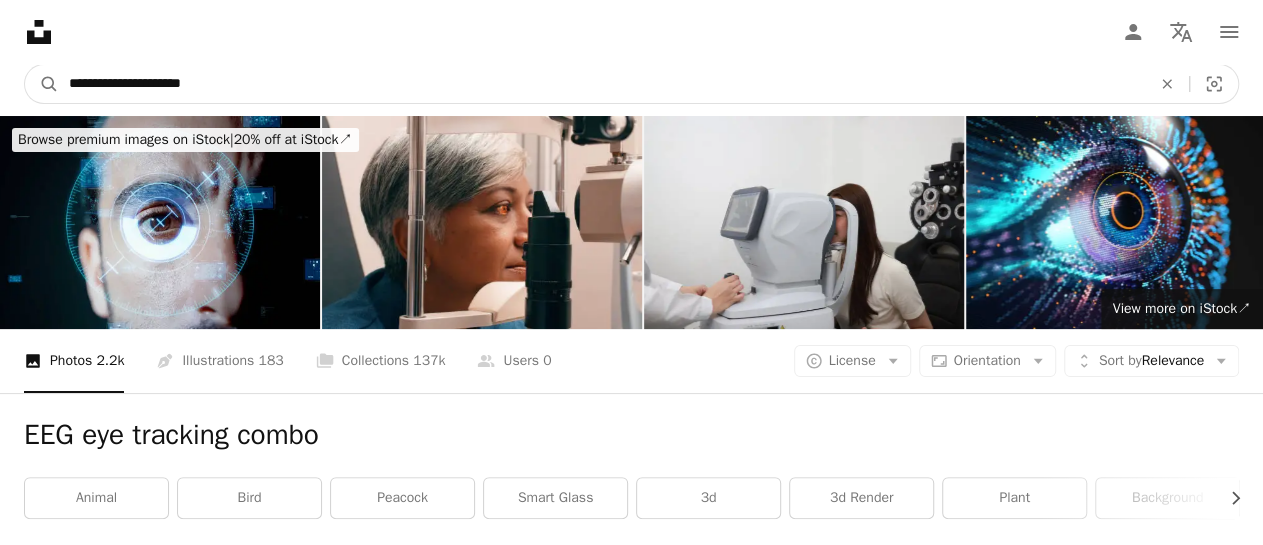 click on "**********" at bounding box center (602, 84) 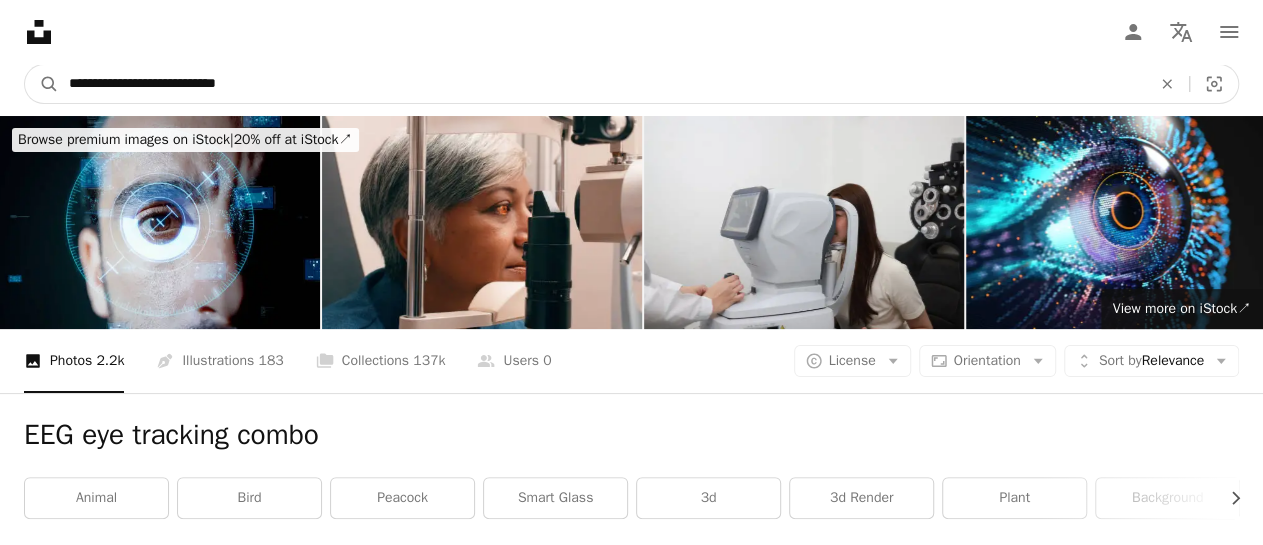 type on "**********" 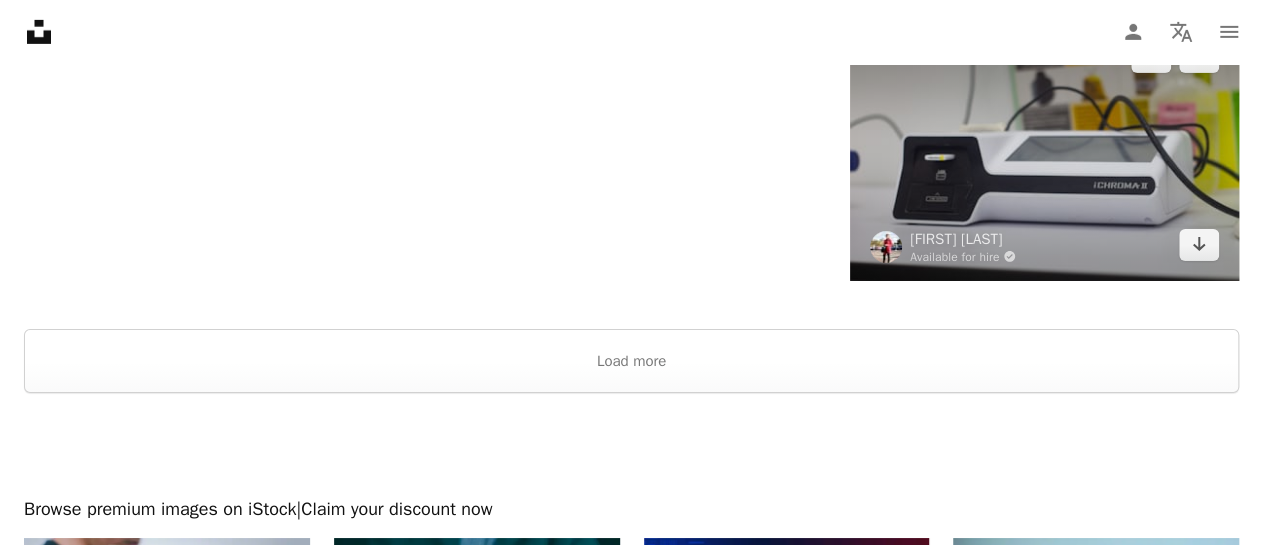 scroll, scrollTop: 3400, scrollLeft: 0, axis: vertical 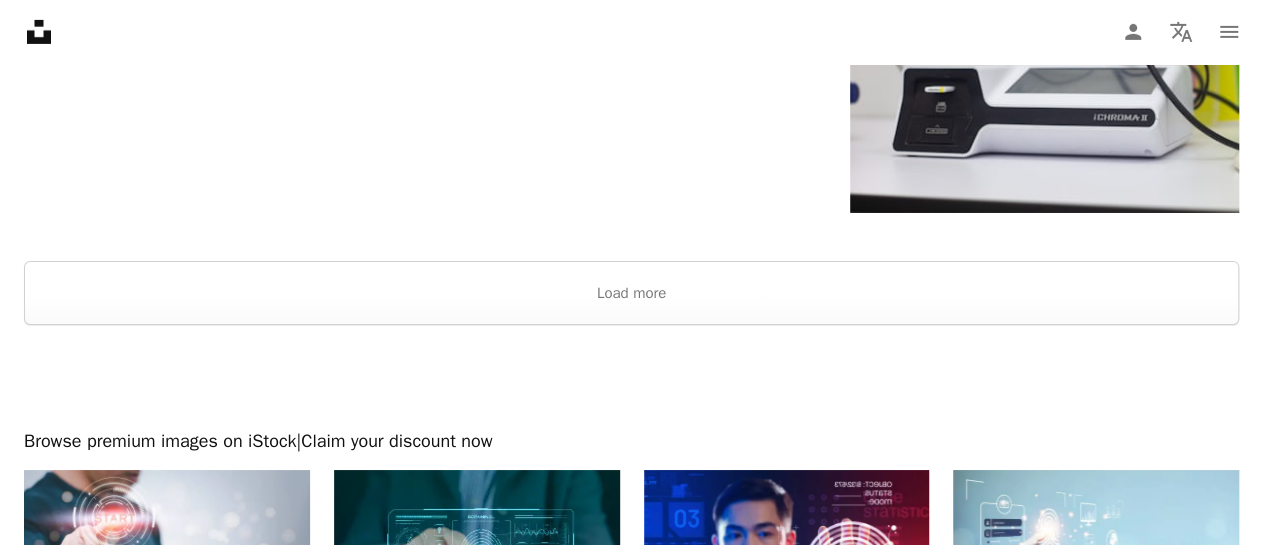 click at bounding box center (631, 237) 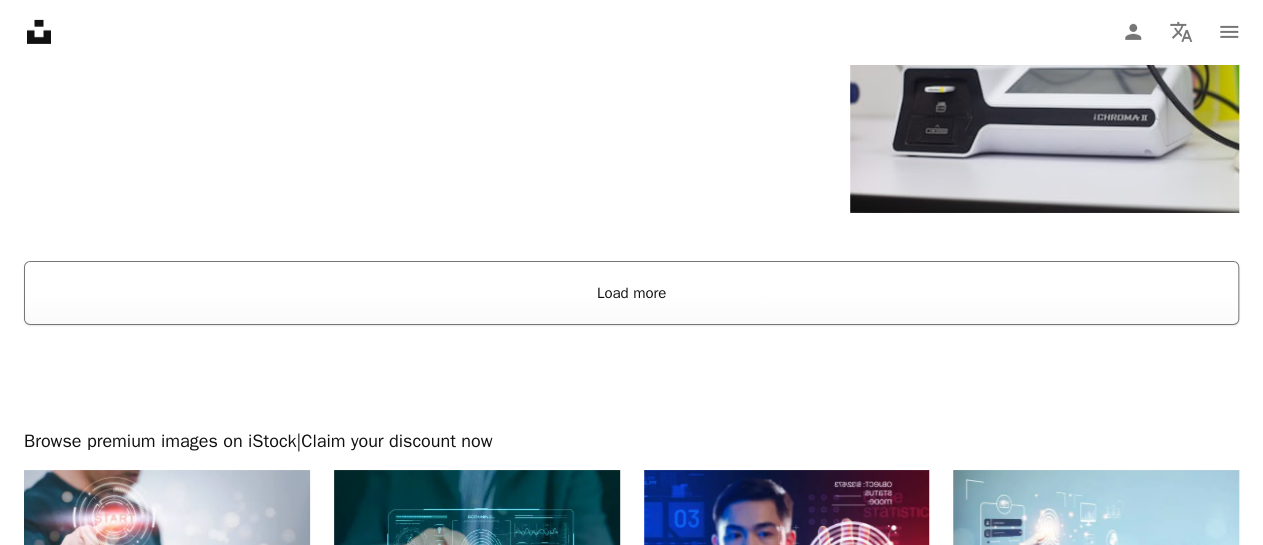 click on "Load more" at bounding box center (631, 293) 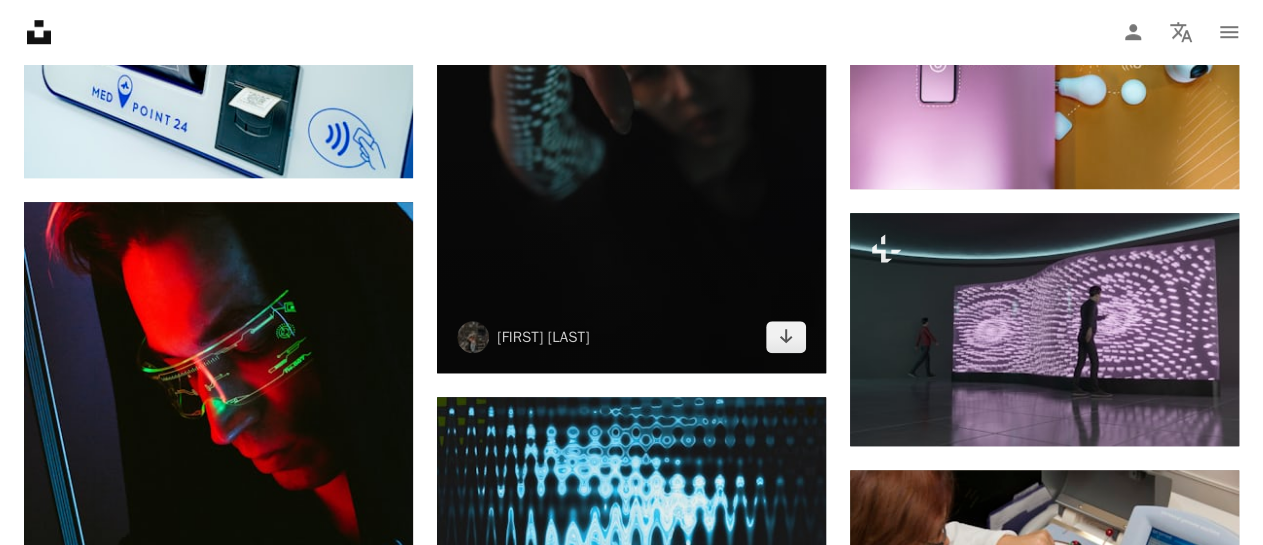 scroll, scrollTop: 4700, scrollLeft: 0, axis: vertical 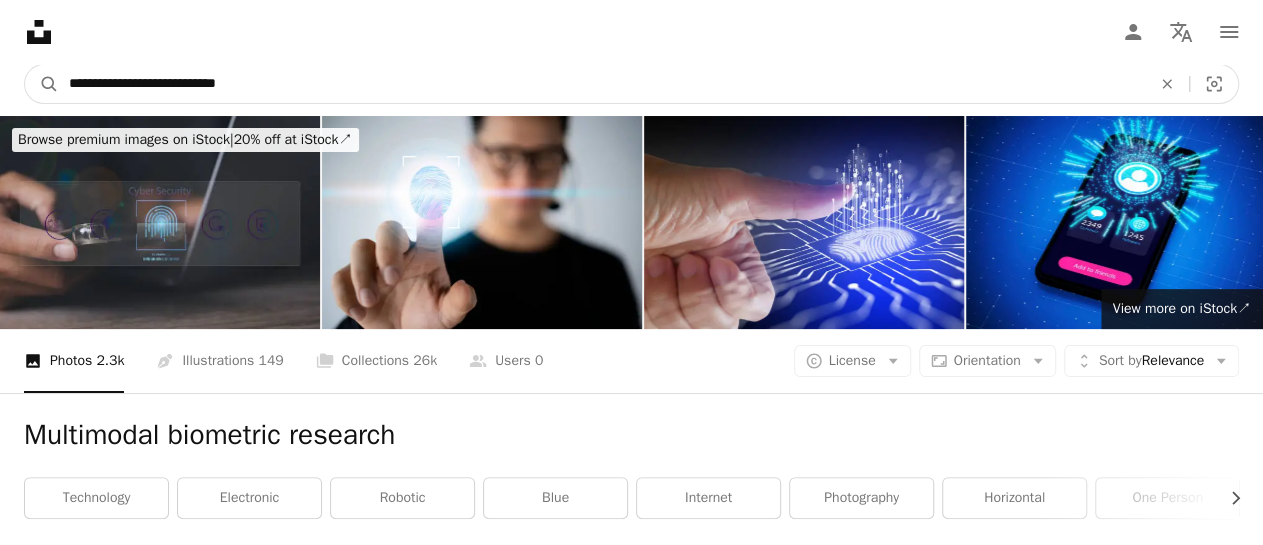 click on "**********" at bounding box center (602, 84) 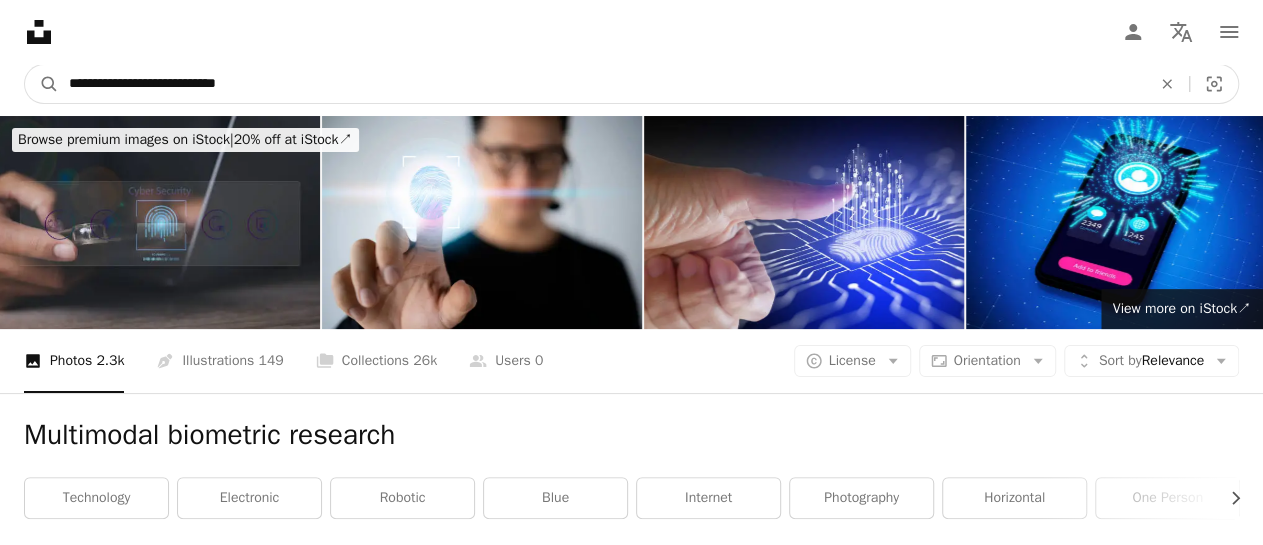 paste 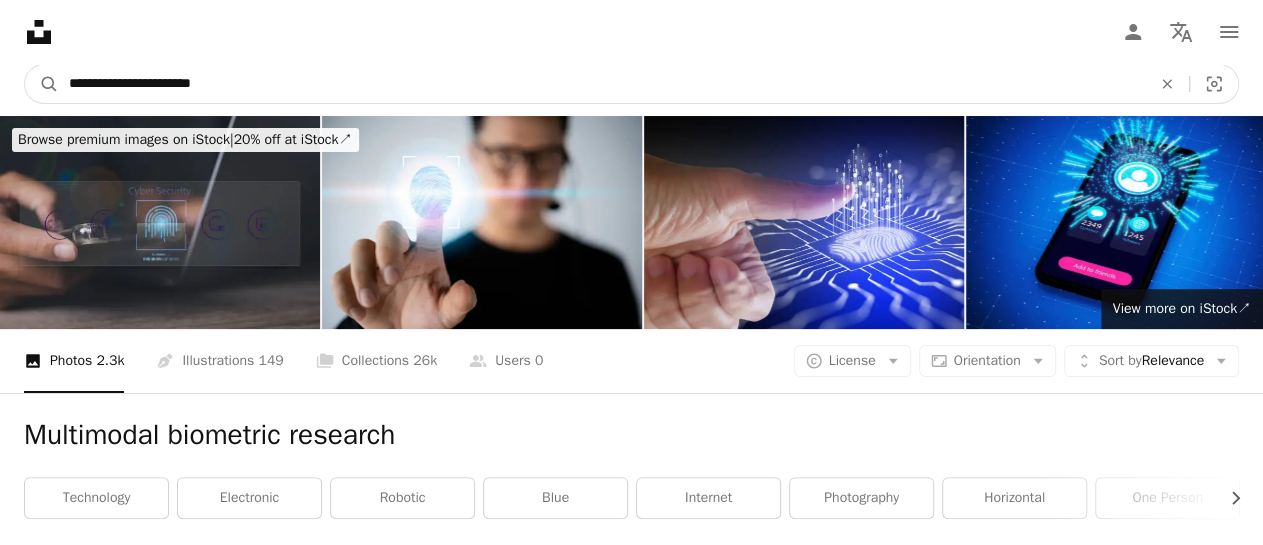 click on "A magnifying glass" at bounding box center (42, 84) 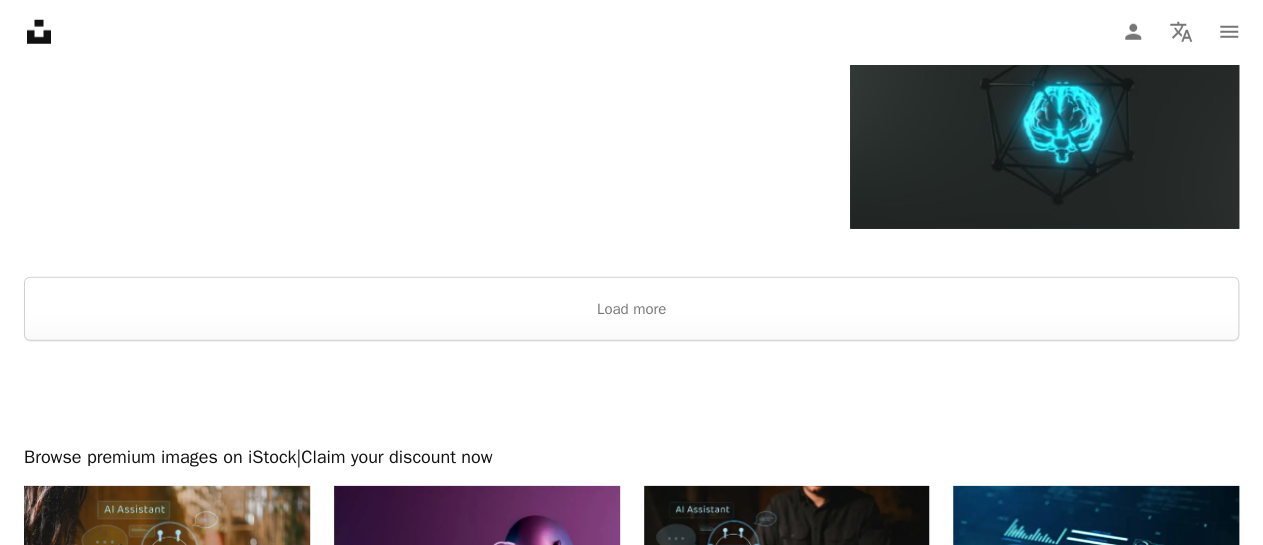 scroll, scrollTop: 3100, scrollLeft: 0, axis: vertical 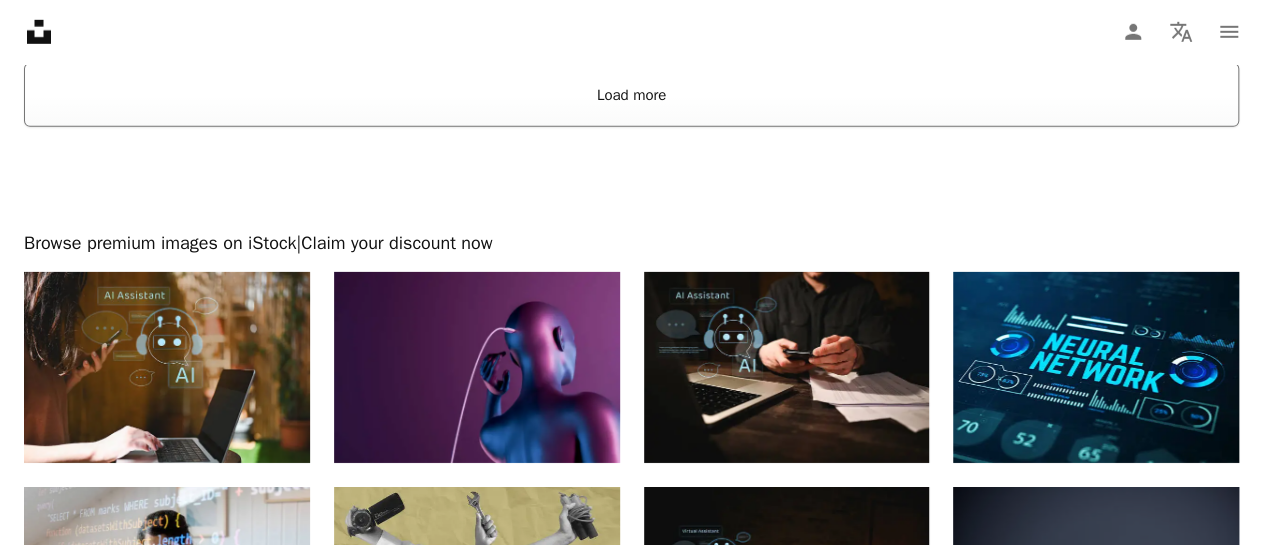 click on "Load more" at bounding box center (631, 95) 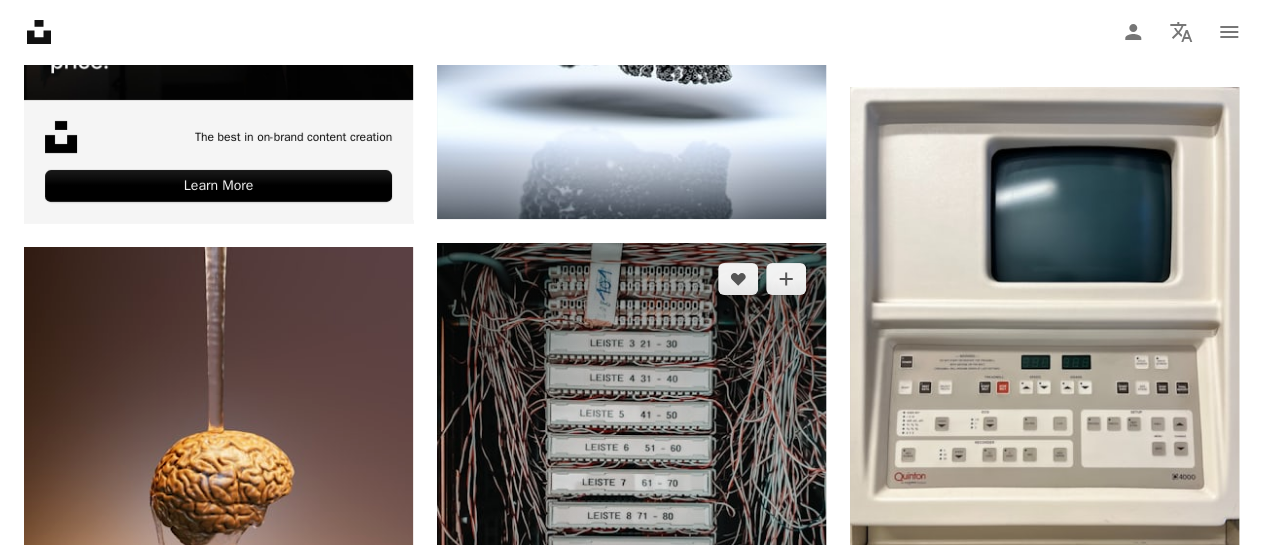 scroll, scrollTop: 3900, scrollLeft: 0, axis: vertical 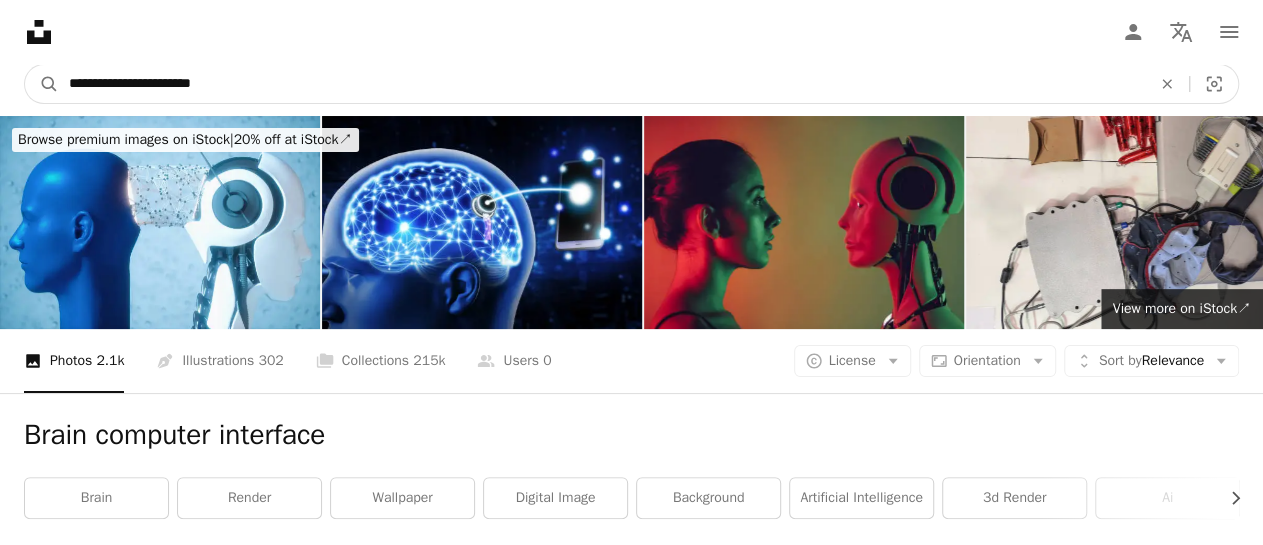 click on "**********" at bounding box center [602, 84] 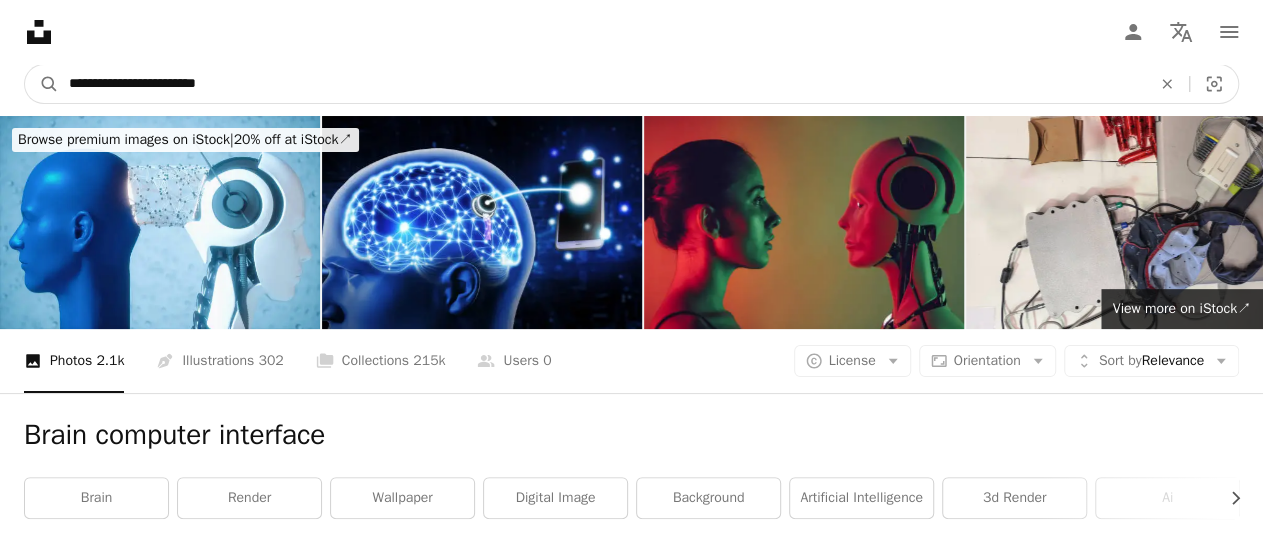 type on "**********" 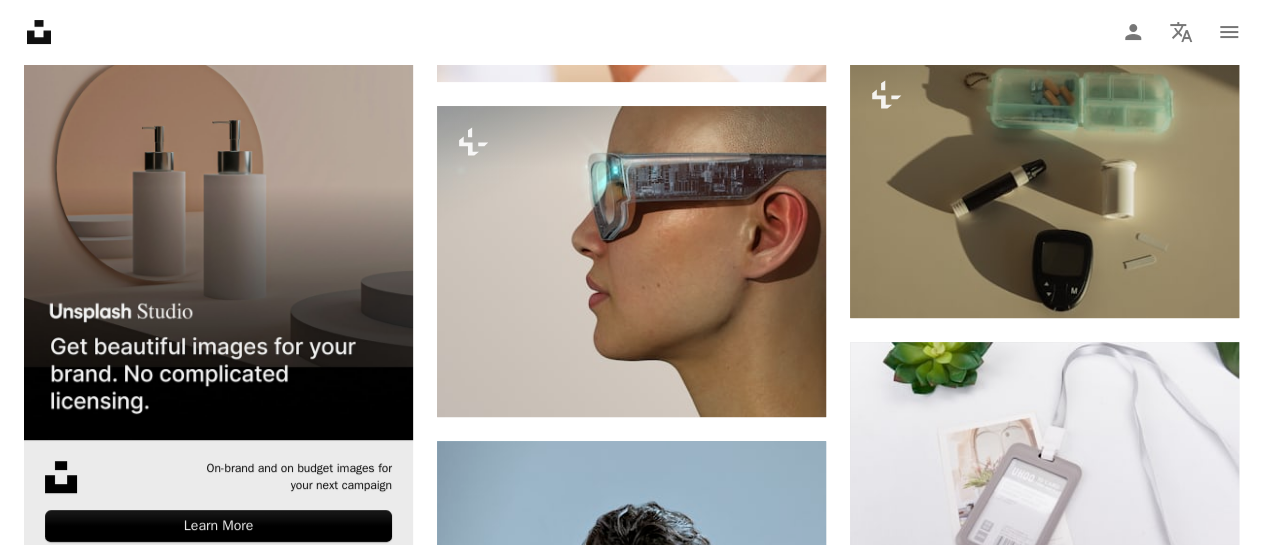 scroll, scrollTop: 4000, scrollLeft: 0, axis: vertical 